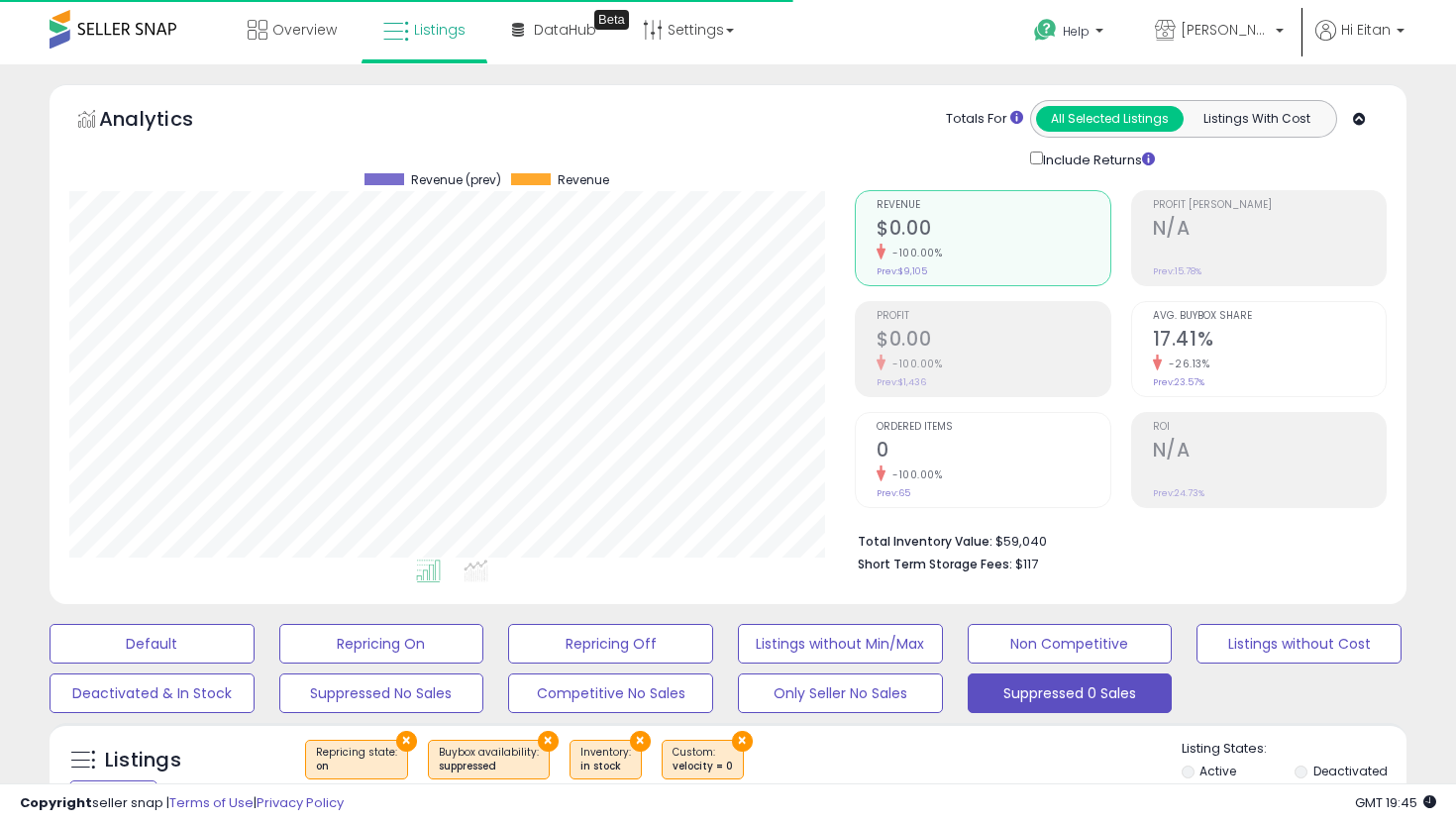 scroll, scrollTop: 94, scrollLeft: 0, axis: vertical 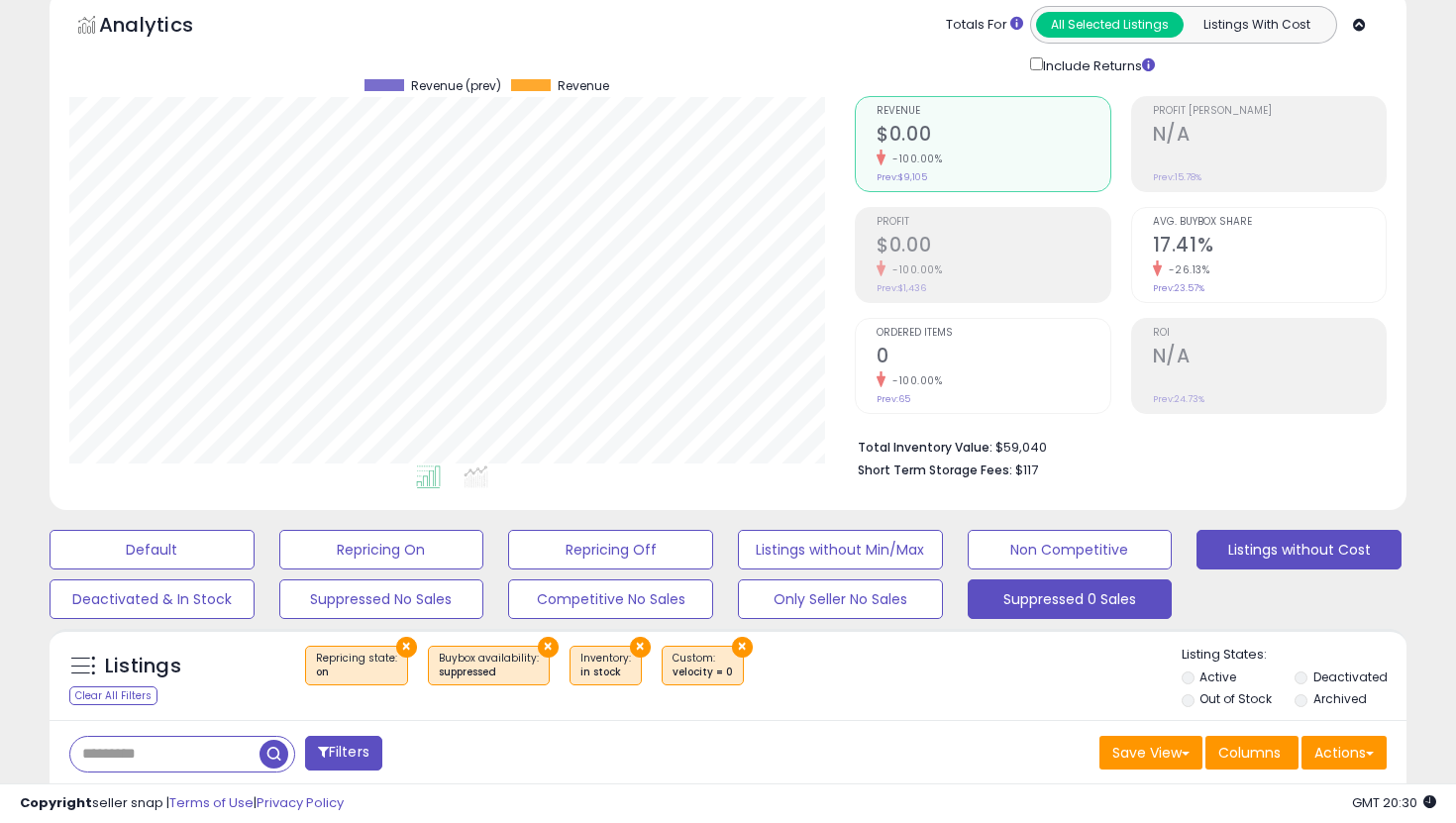 click on "Listings without Cost" at bounding box center [152, 550] 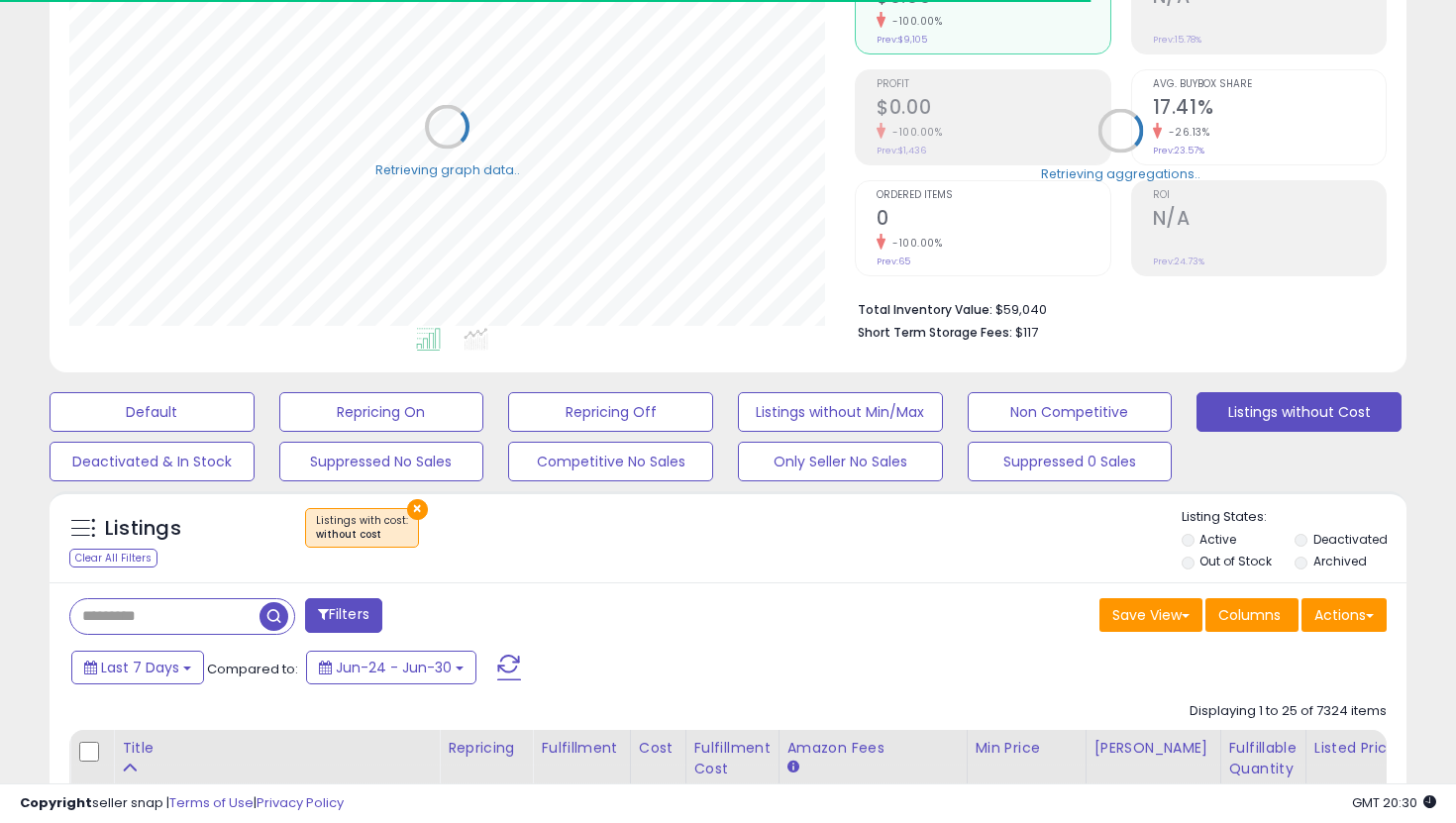 scroll, scrollTop: 253, scrollLeft: 0, axis: vertical 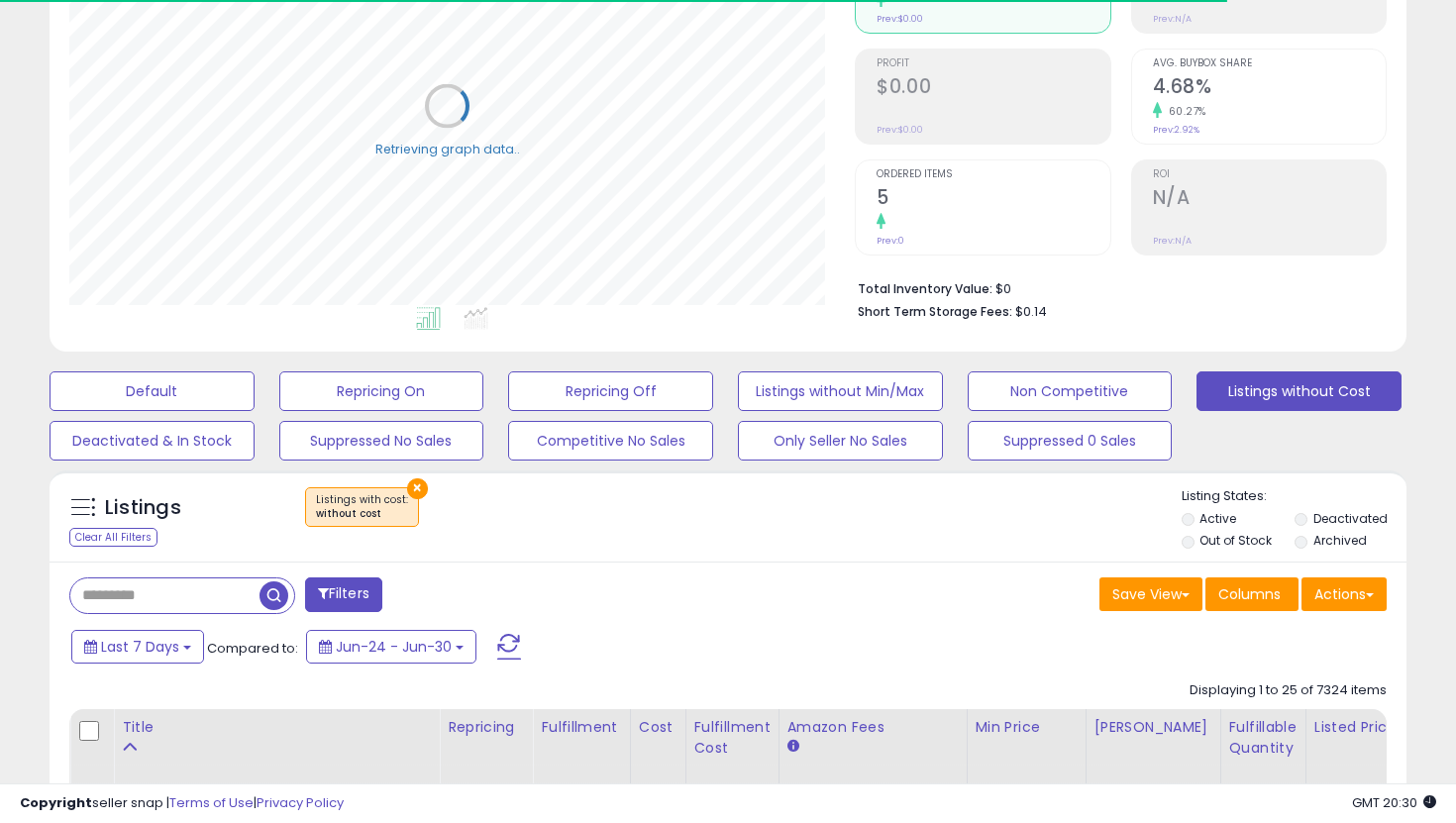 click on "Out of Stock" at bounding box center [1235, 540] 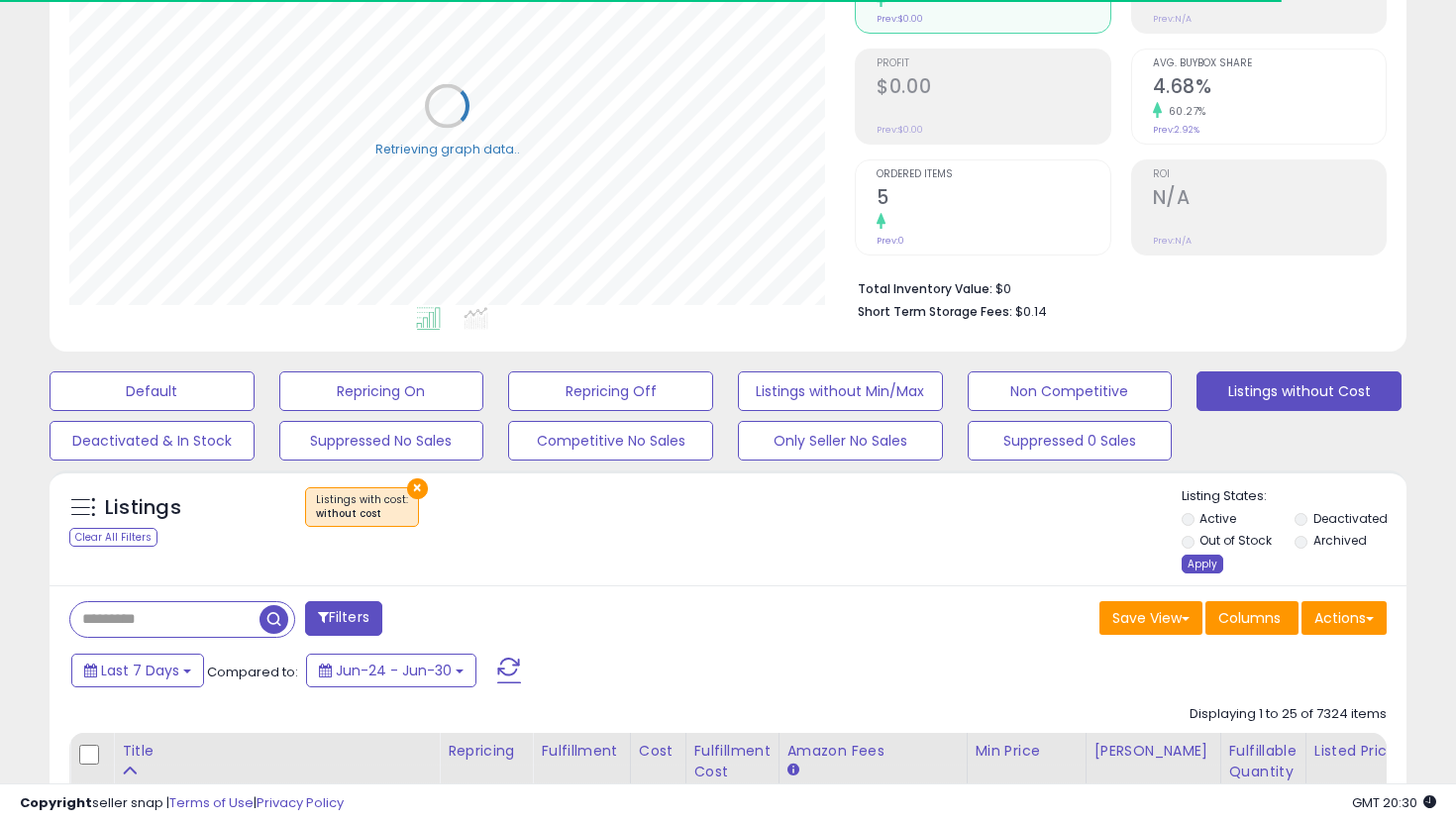 click on "Apply" at bounding box center (1202, 564) 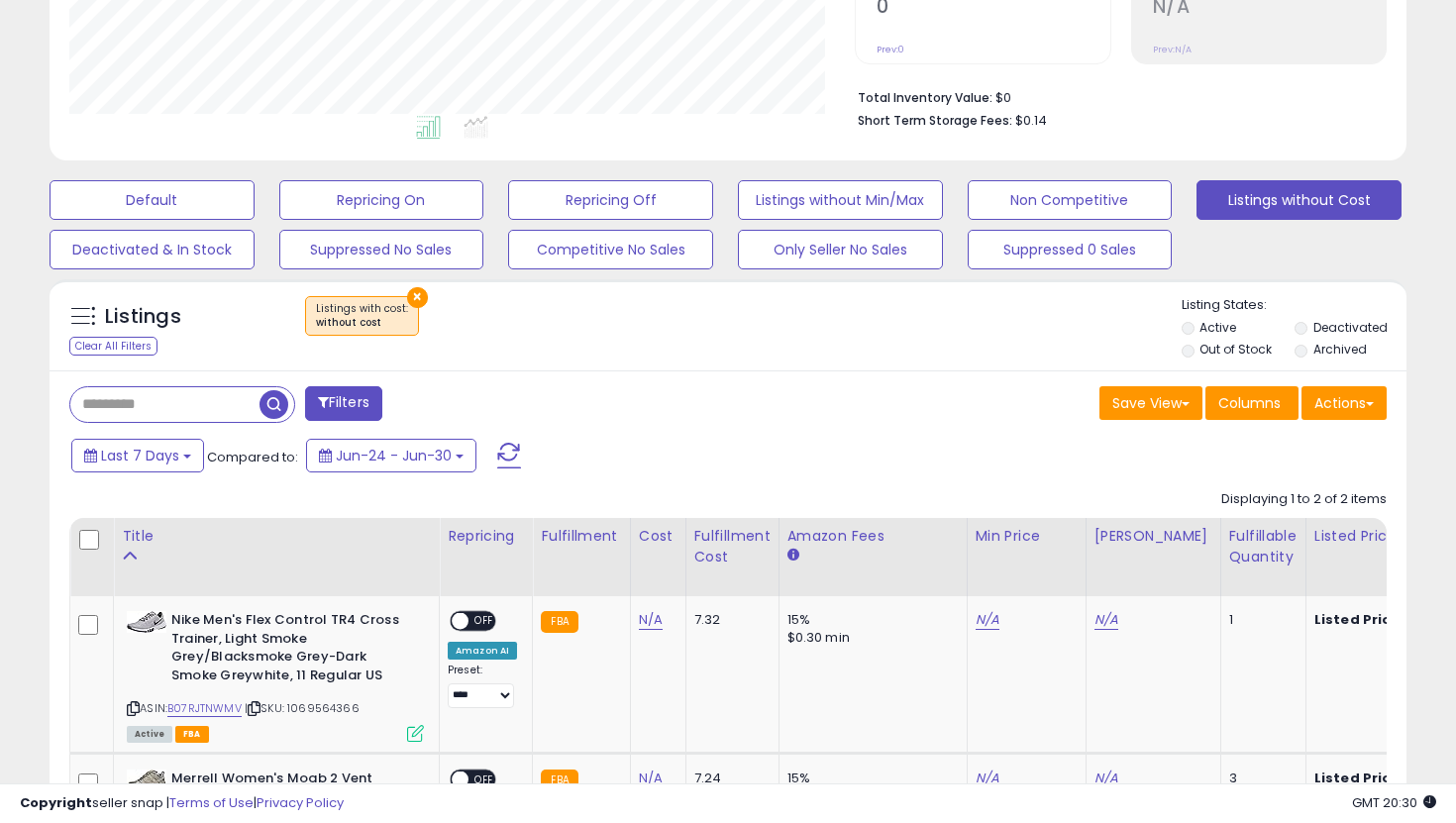 scroll, scrollTop: 465, scrollLeft: 0, axis: vertical 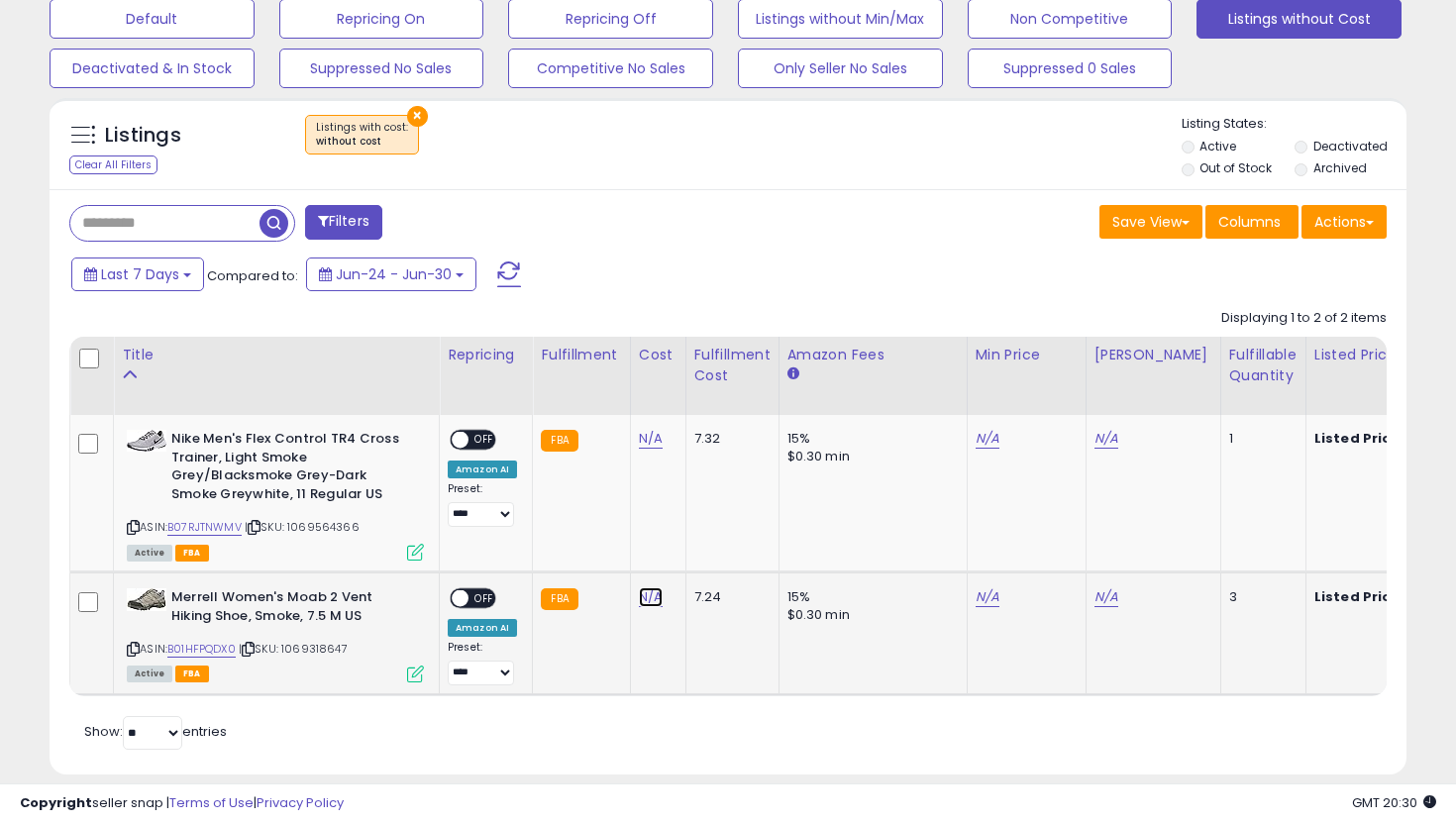 click on "N/A" at bounding box center (651, 439) 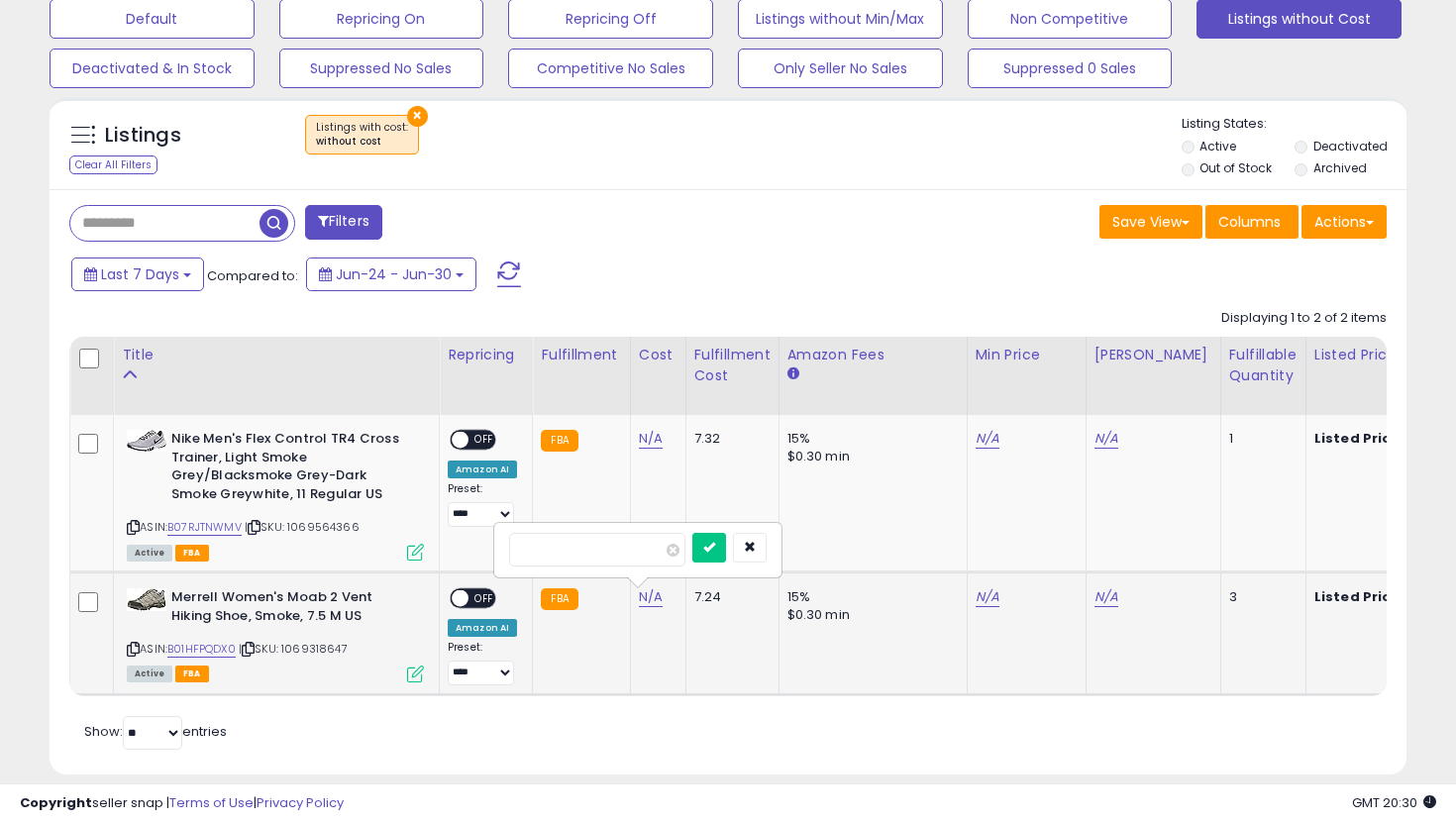 type on "**" 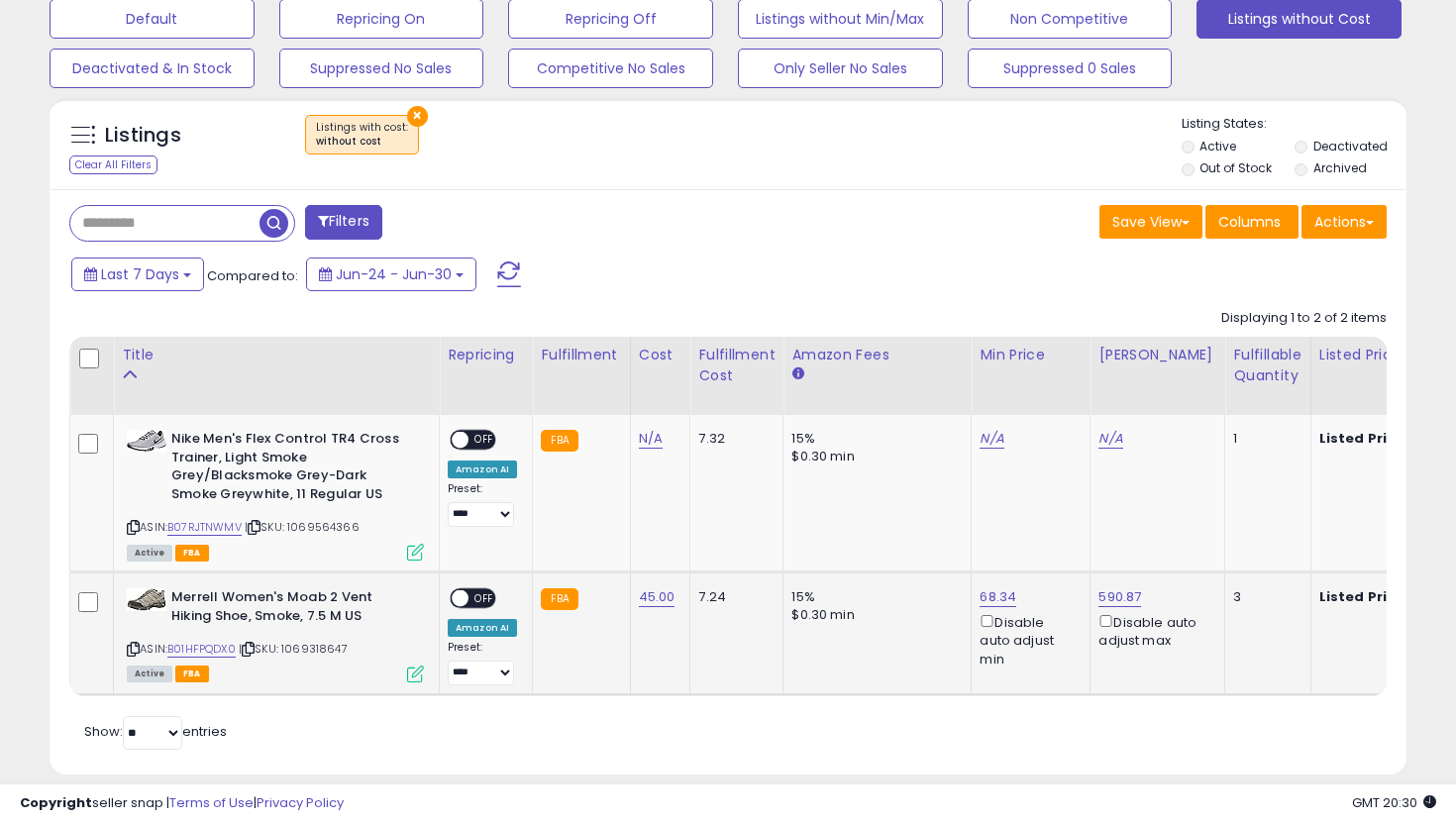 click on "OFF" at bounding box center [484, 598] 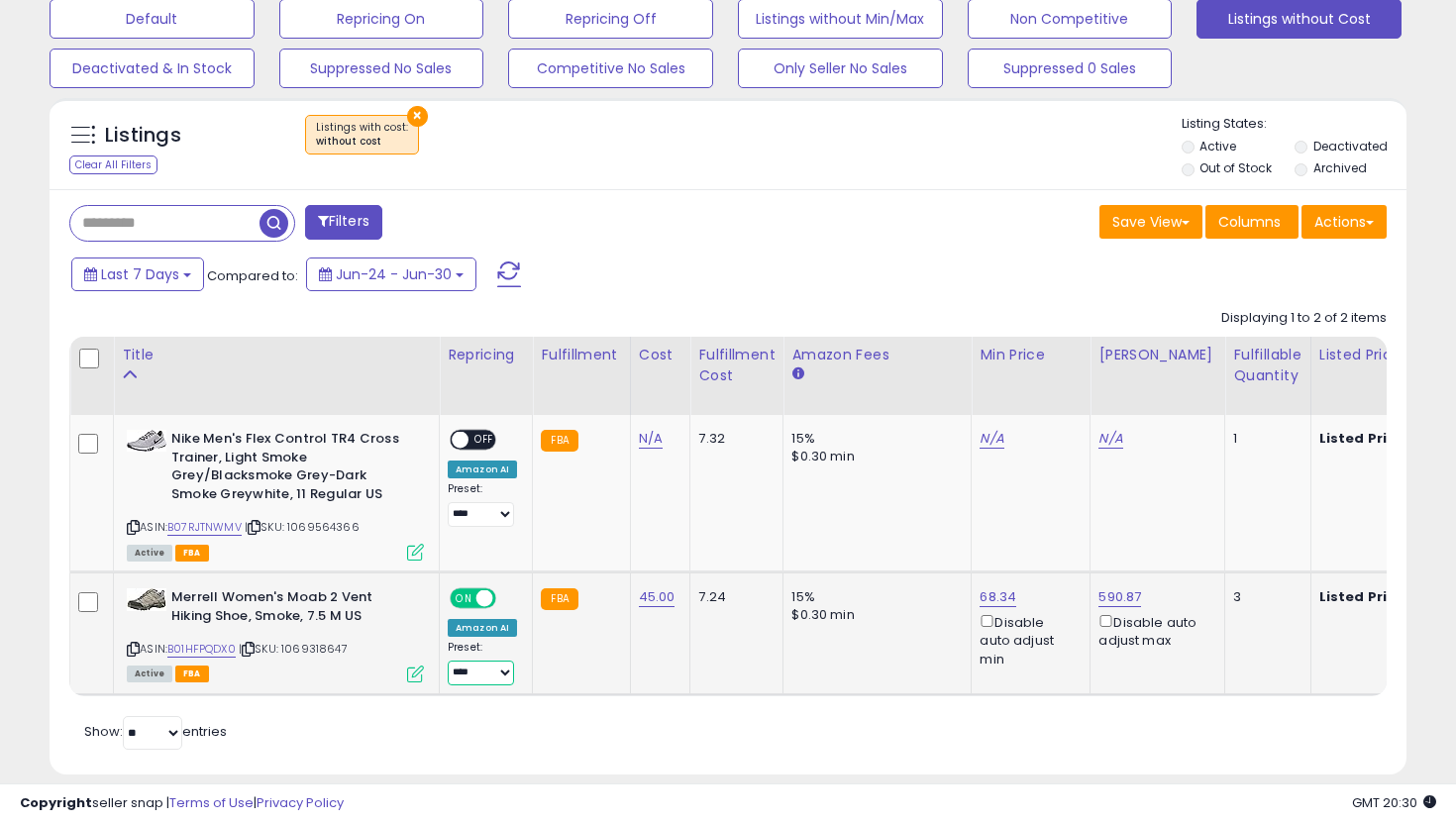 click on "**********" at bounding box center (480, 672) 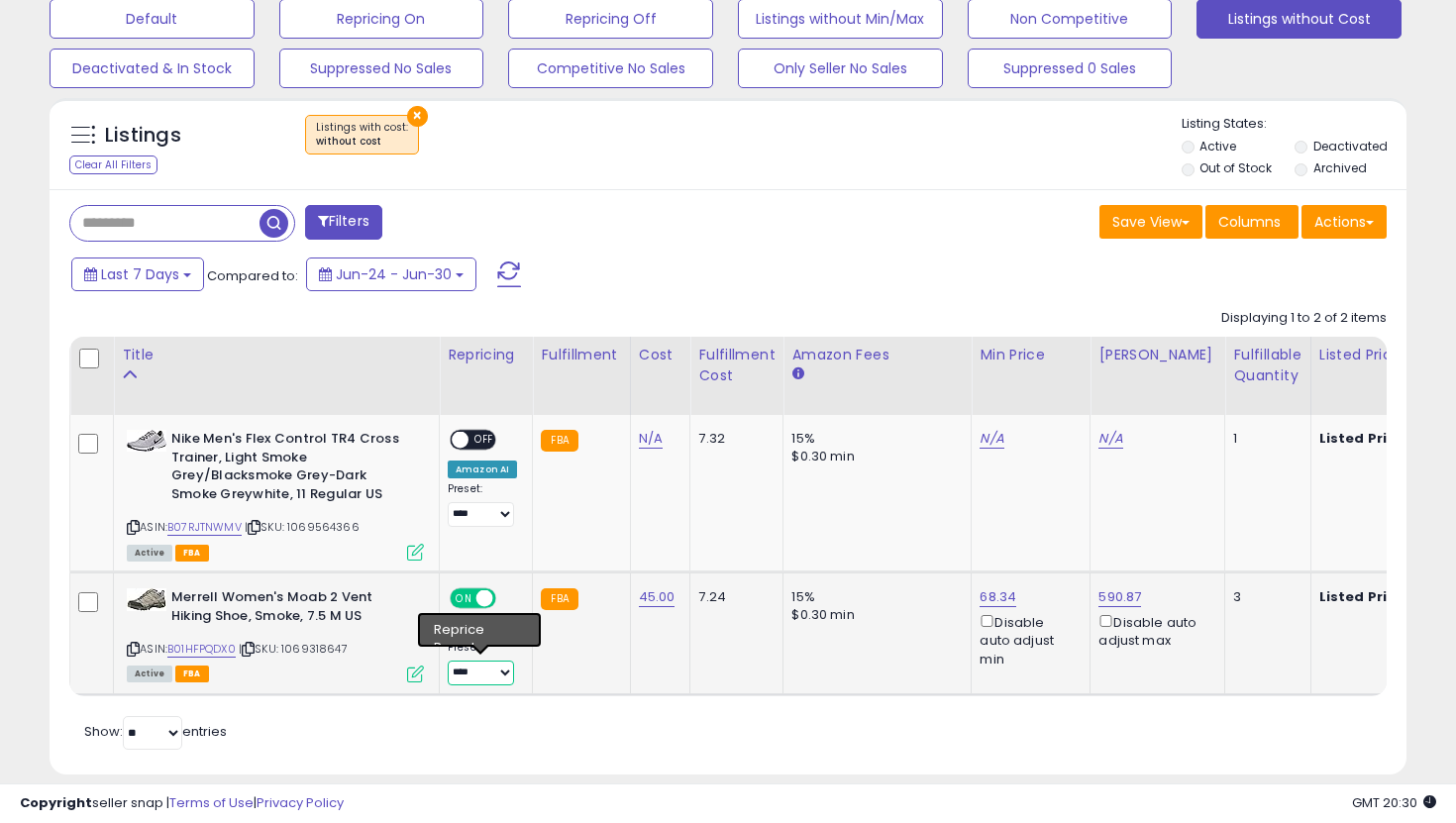 select on "**********" 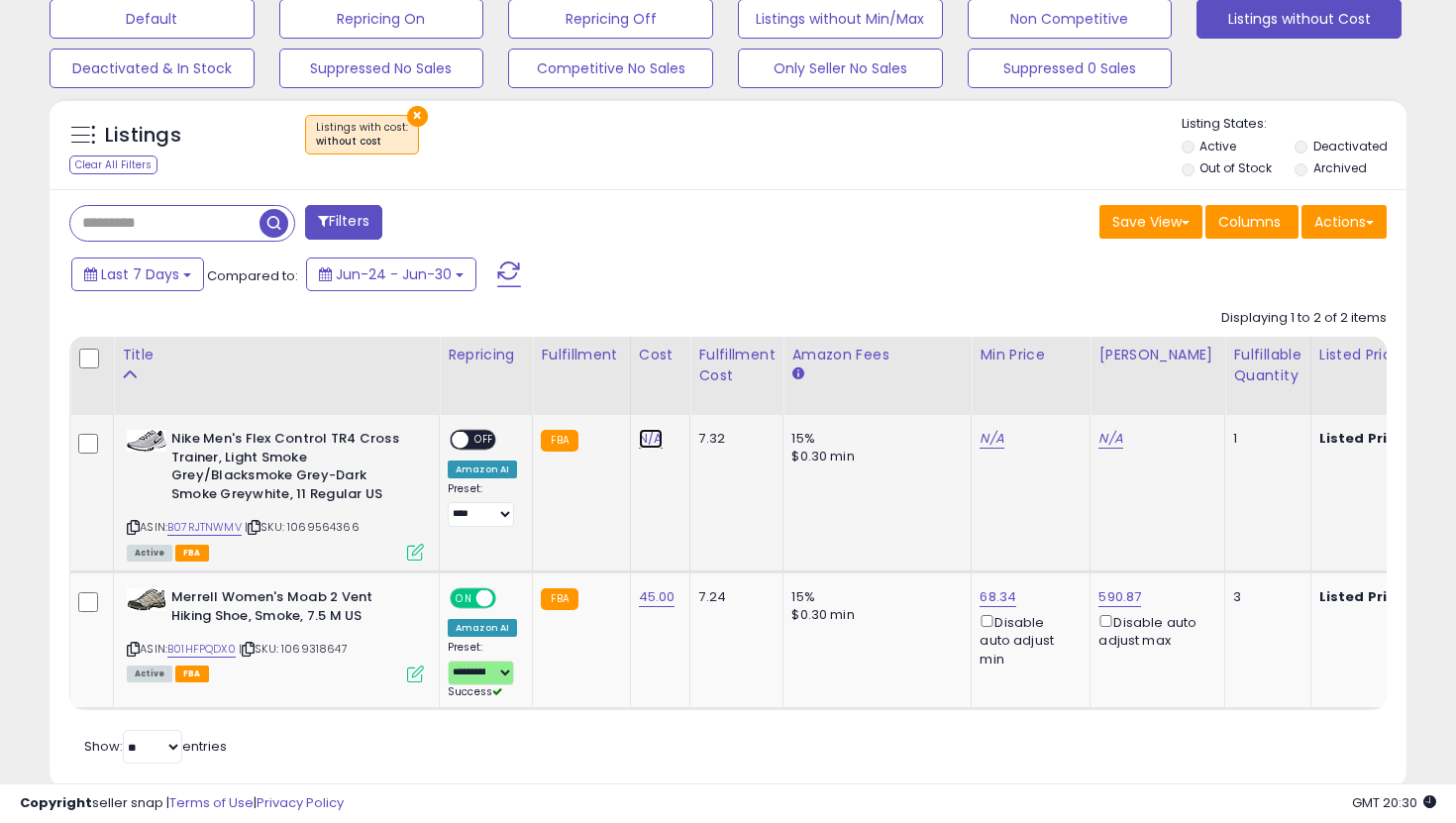 click on "N/A" at bounding box center [651, 439] 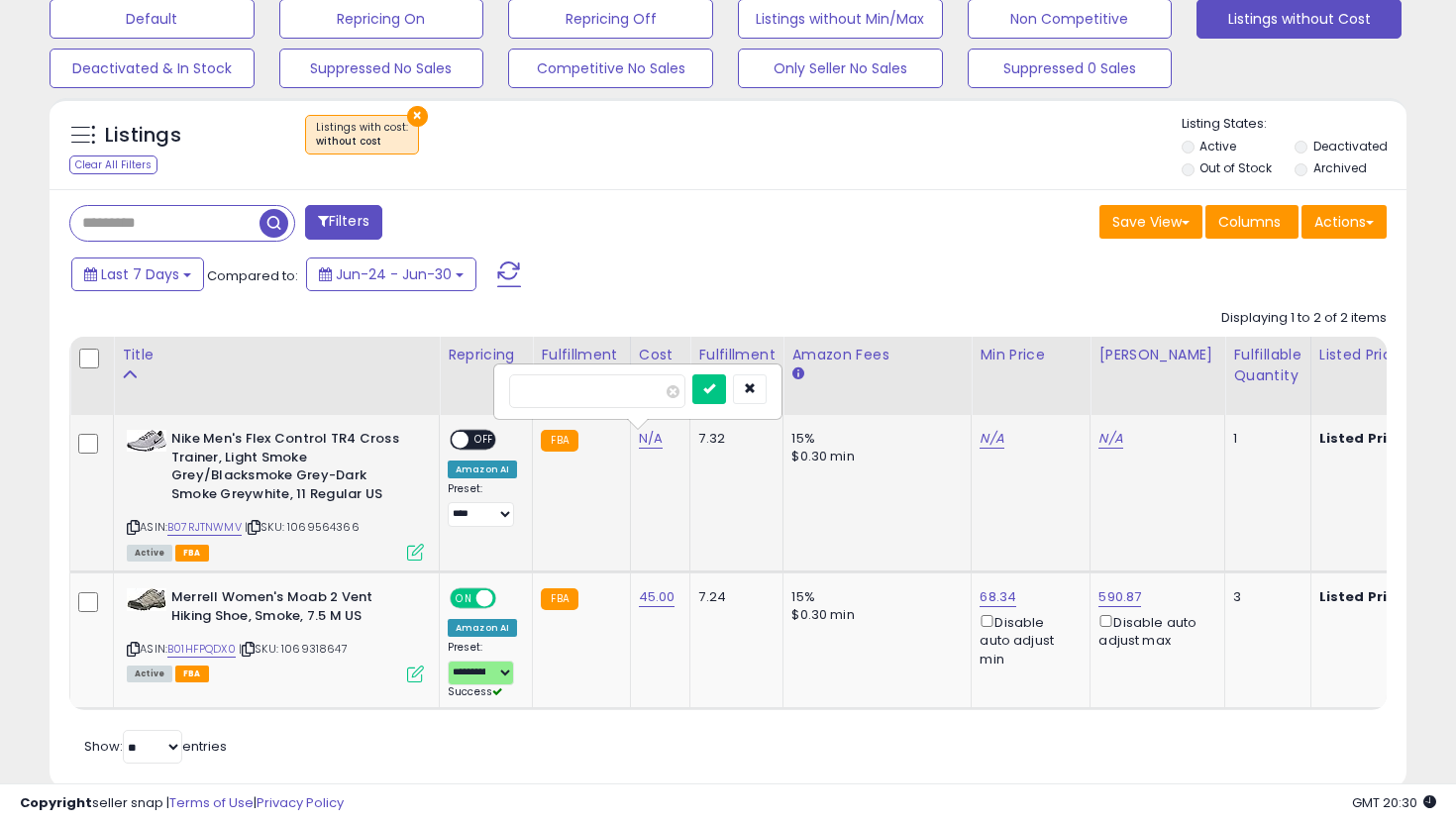 type on "**" 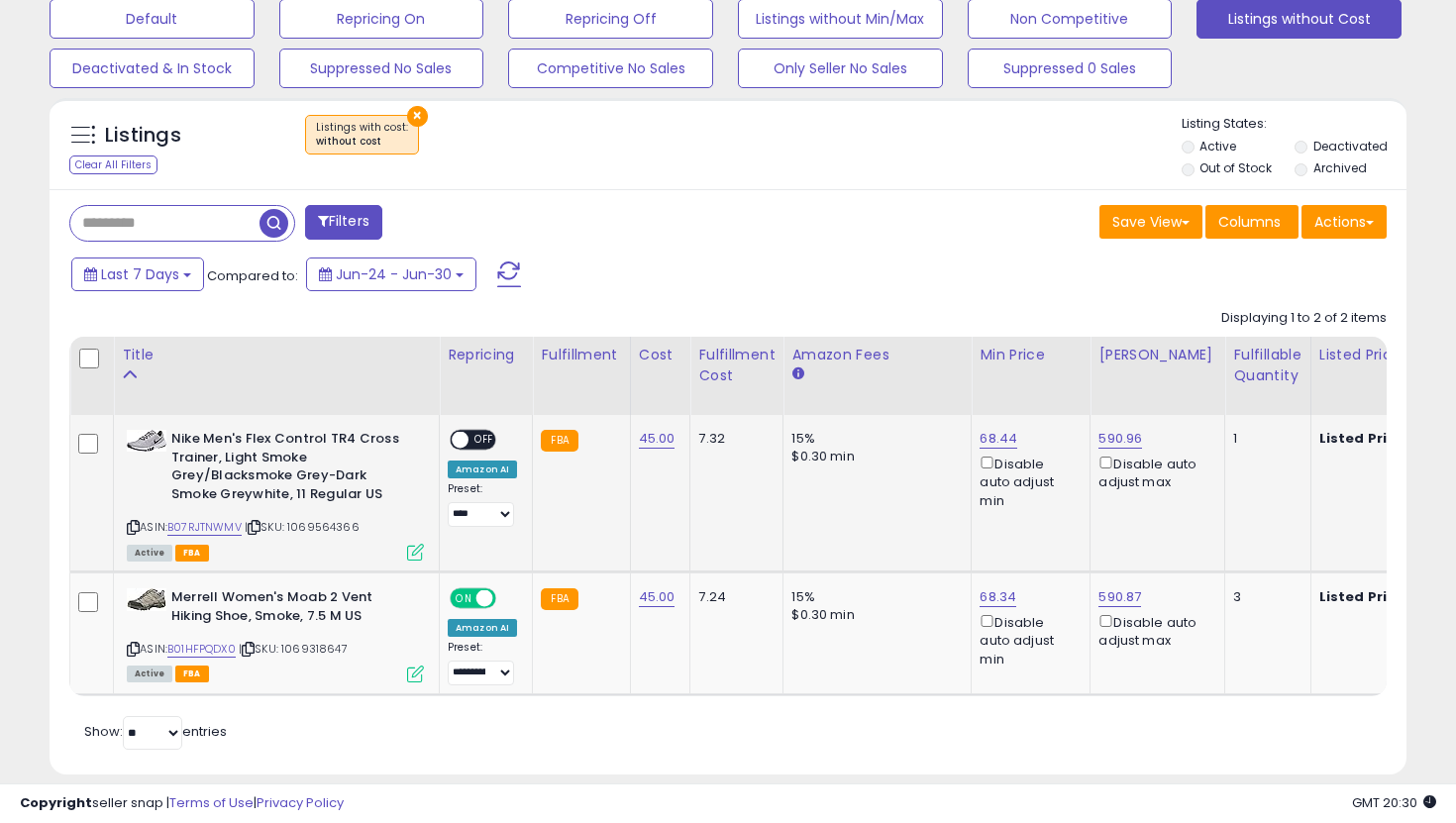 click on "**********" at bounding box center [482, 478] 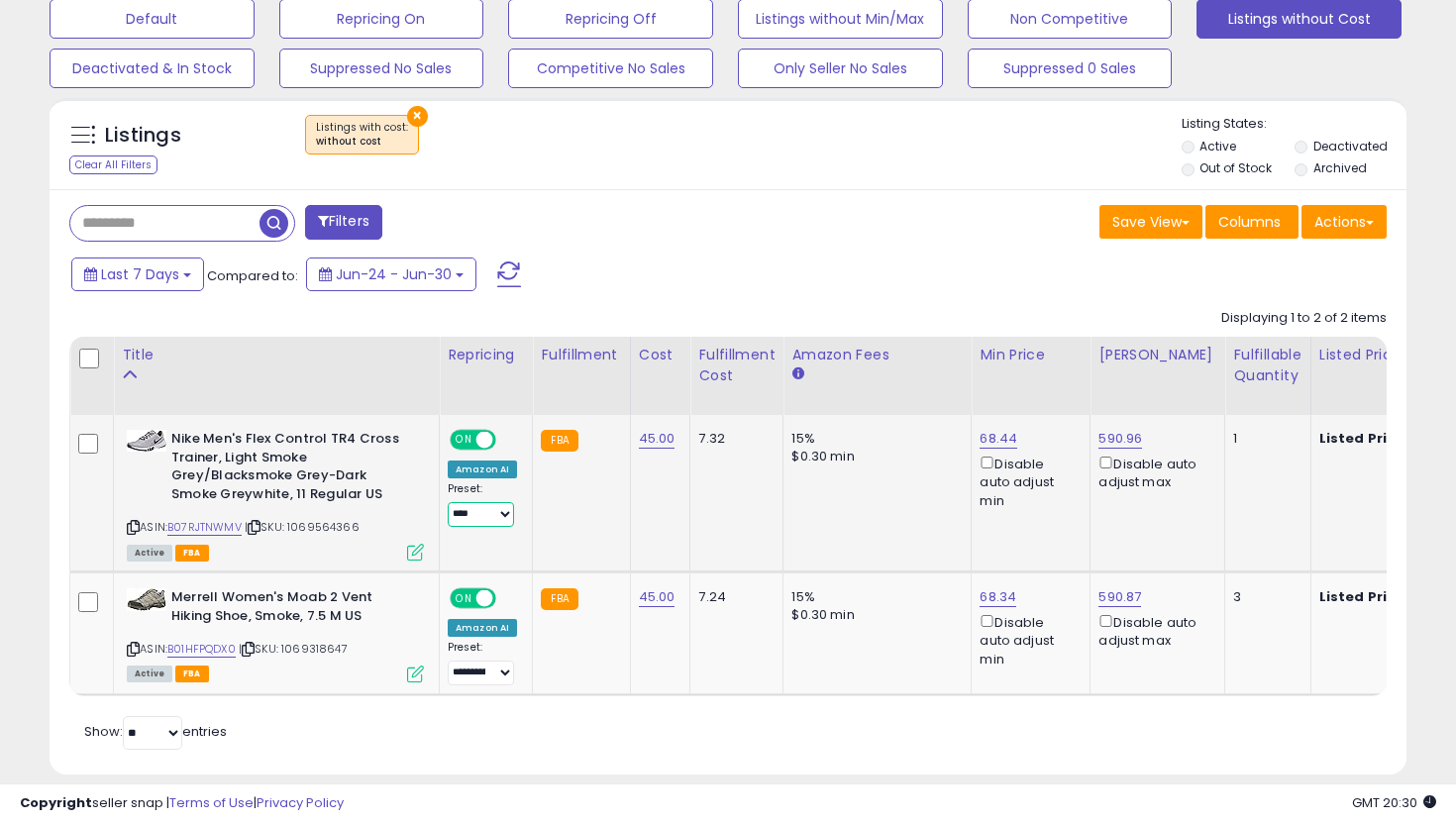 click on "**********" at bounding box center (480, 514) 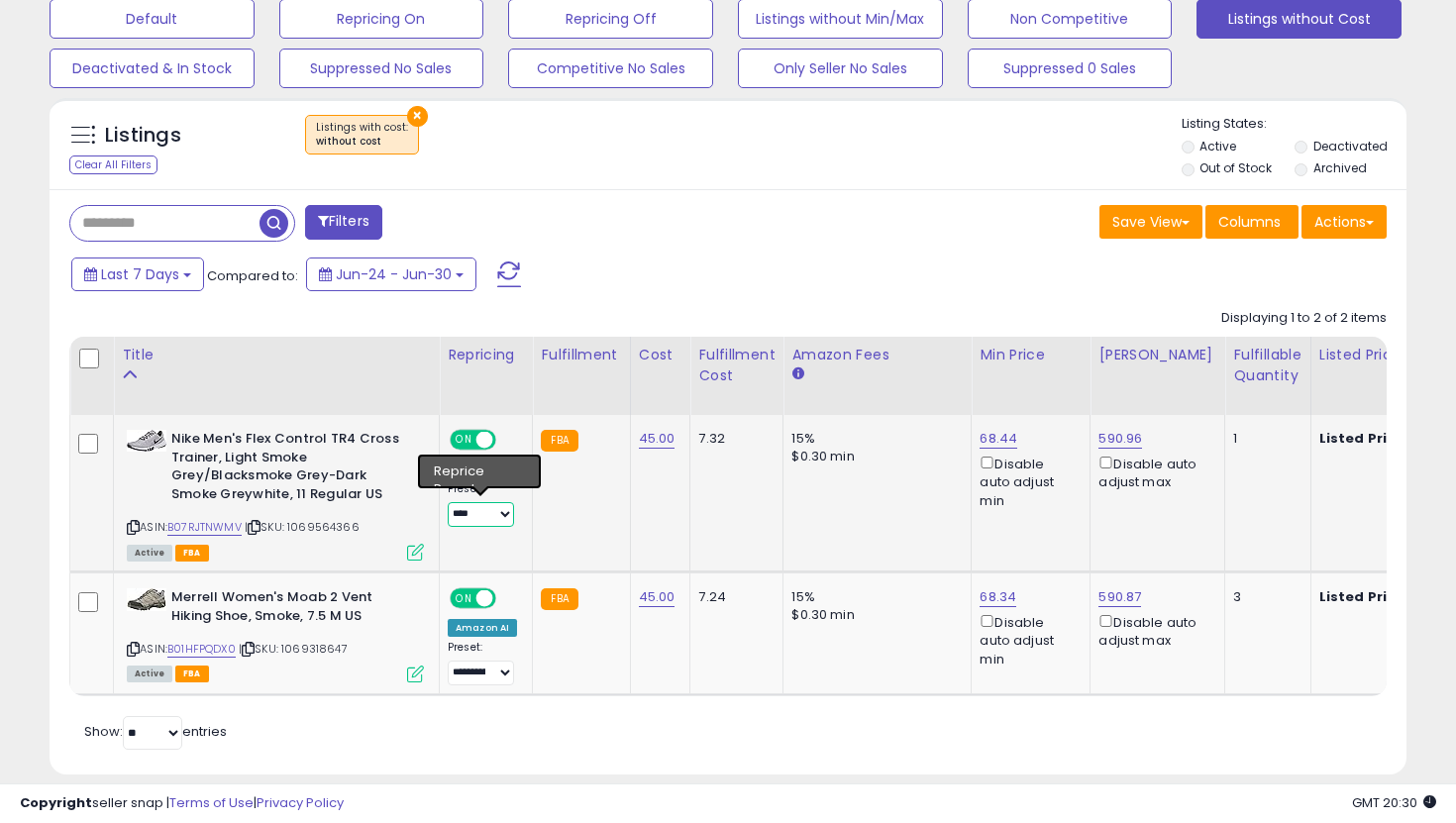 select on "**********" 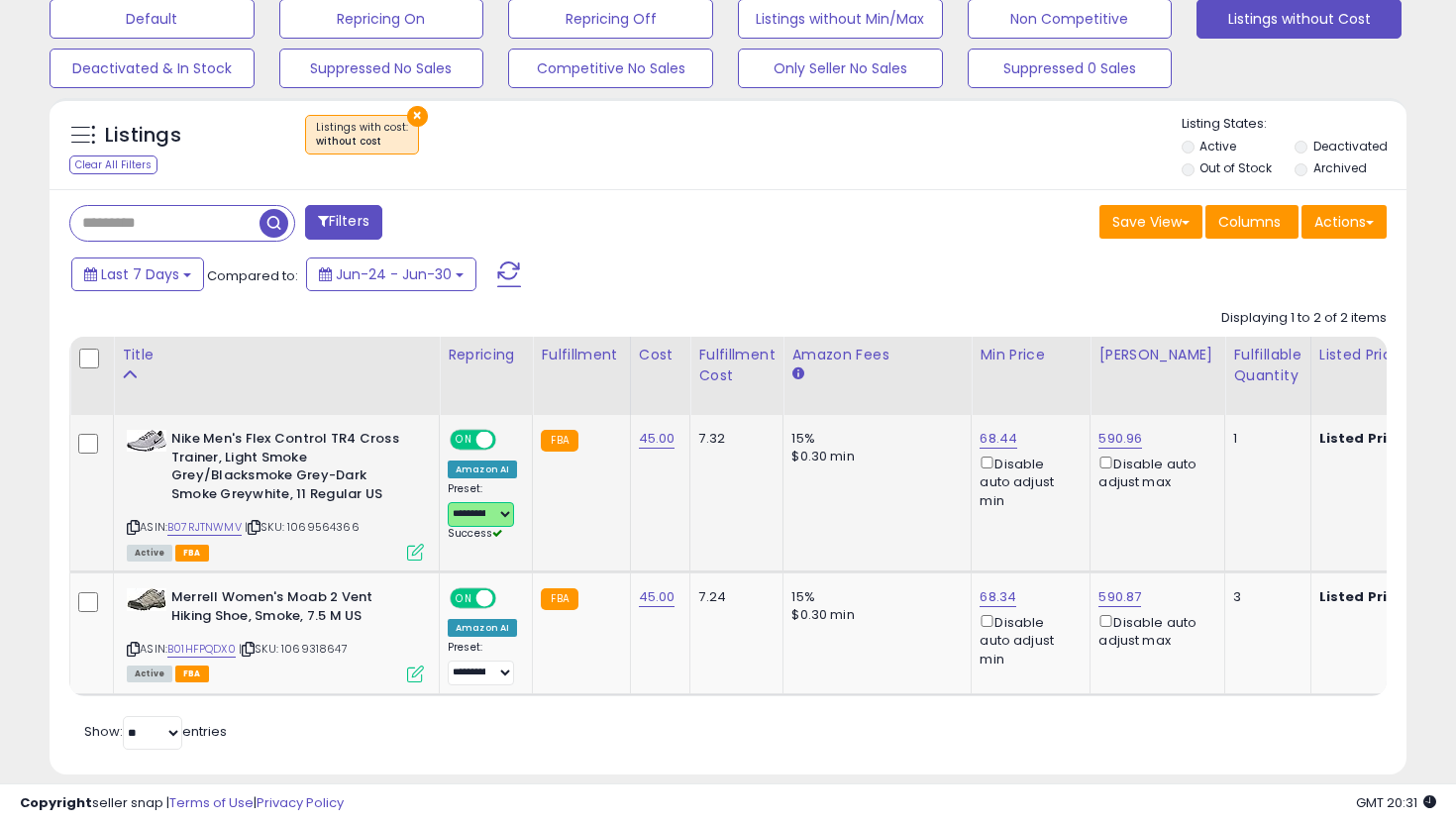 scroll, scrollTop: 0, scrollLeft: 95, axis: horizontal 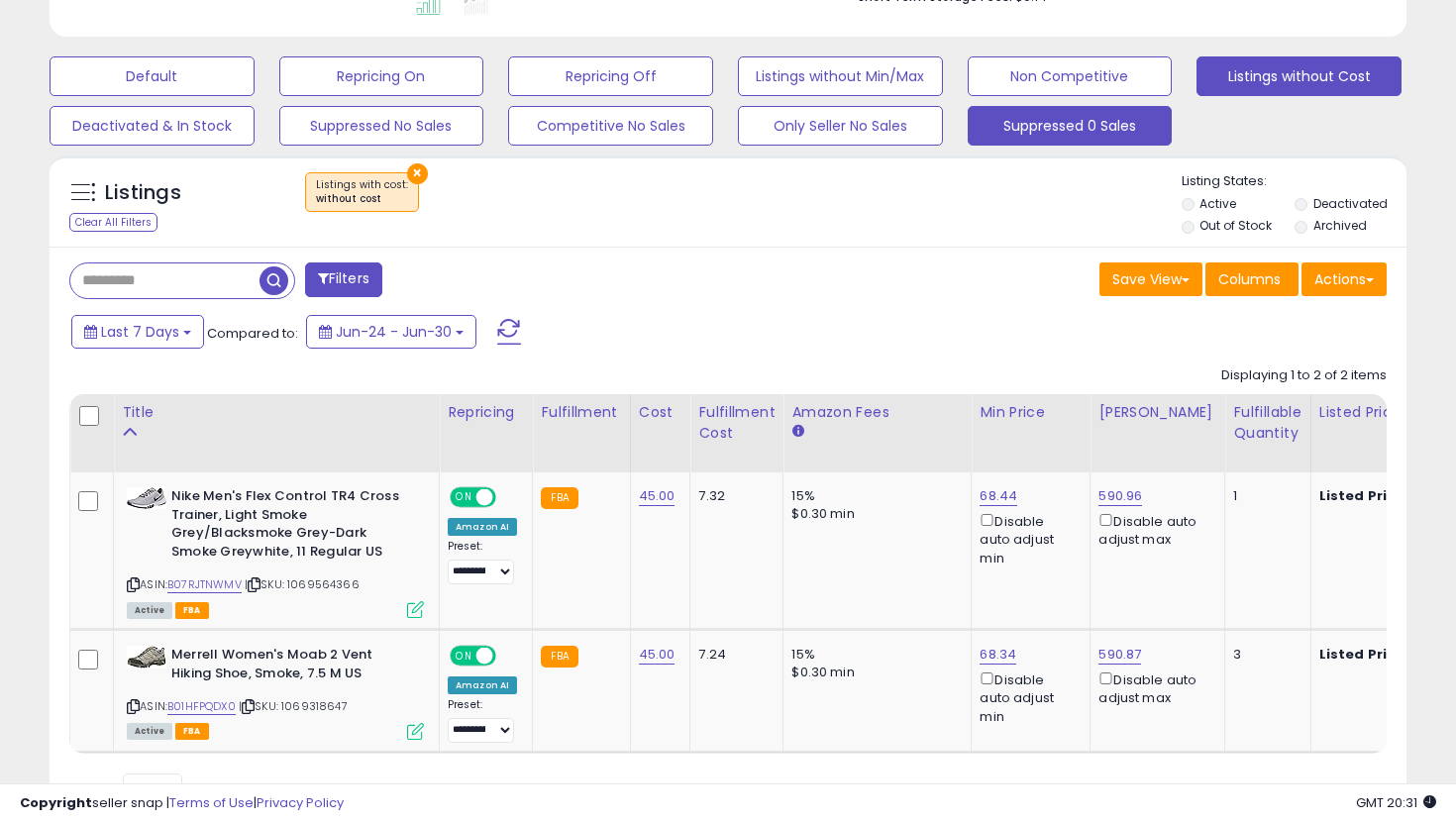 click on "Suppressed 0 Sales" at bounding box center [152, 76] 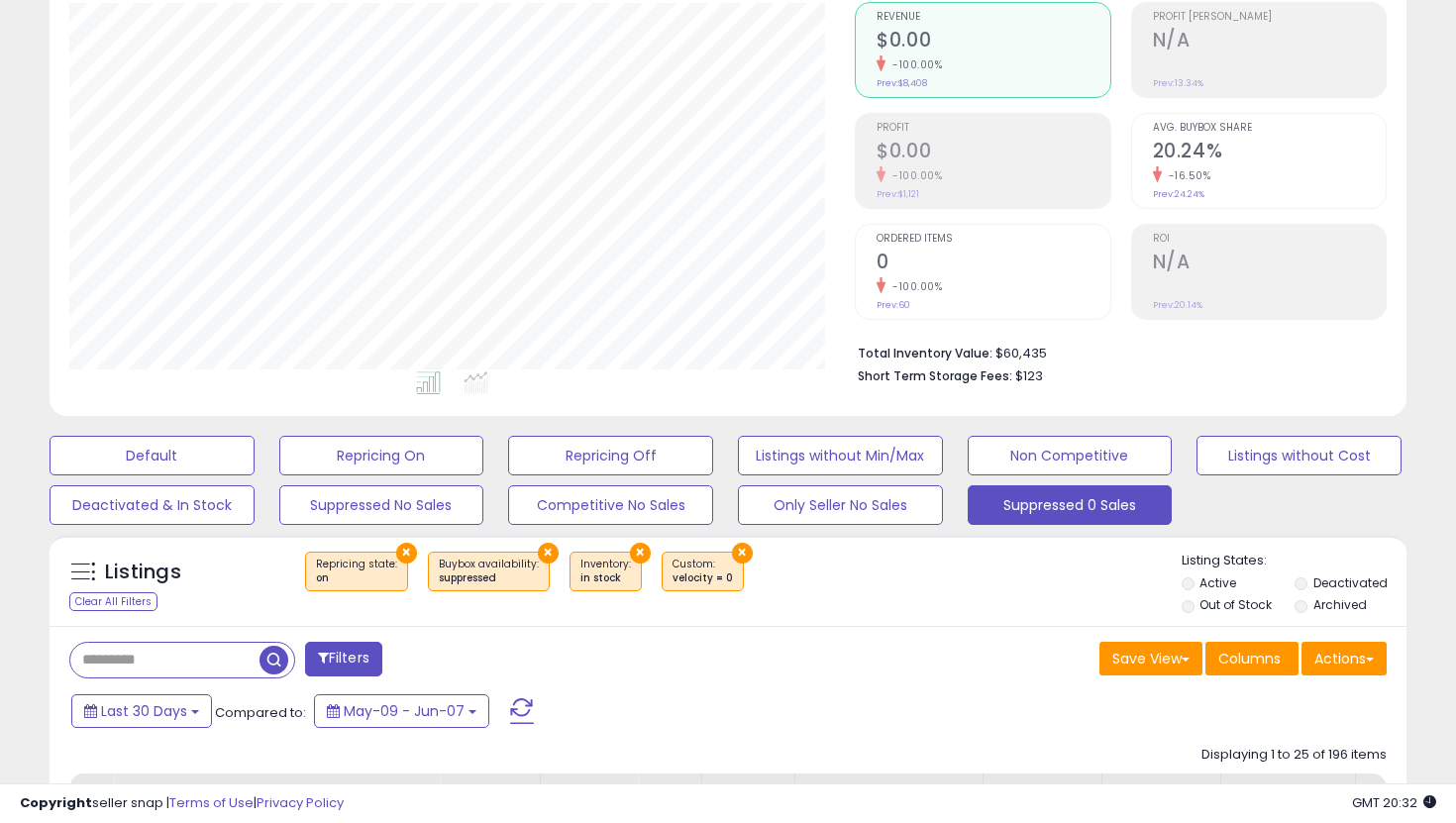 scroll, scrollTop: 191, scrollLeft: 0, axis: vertical 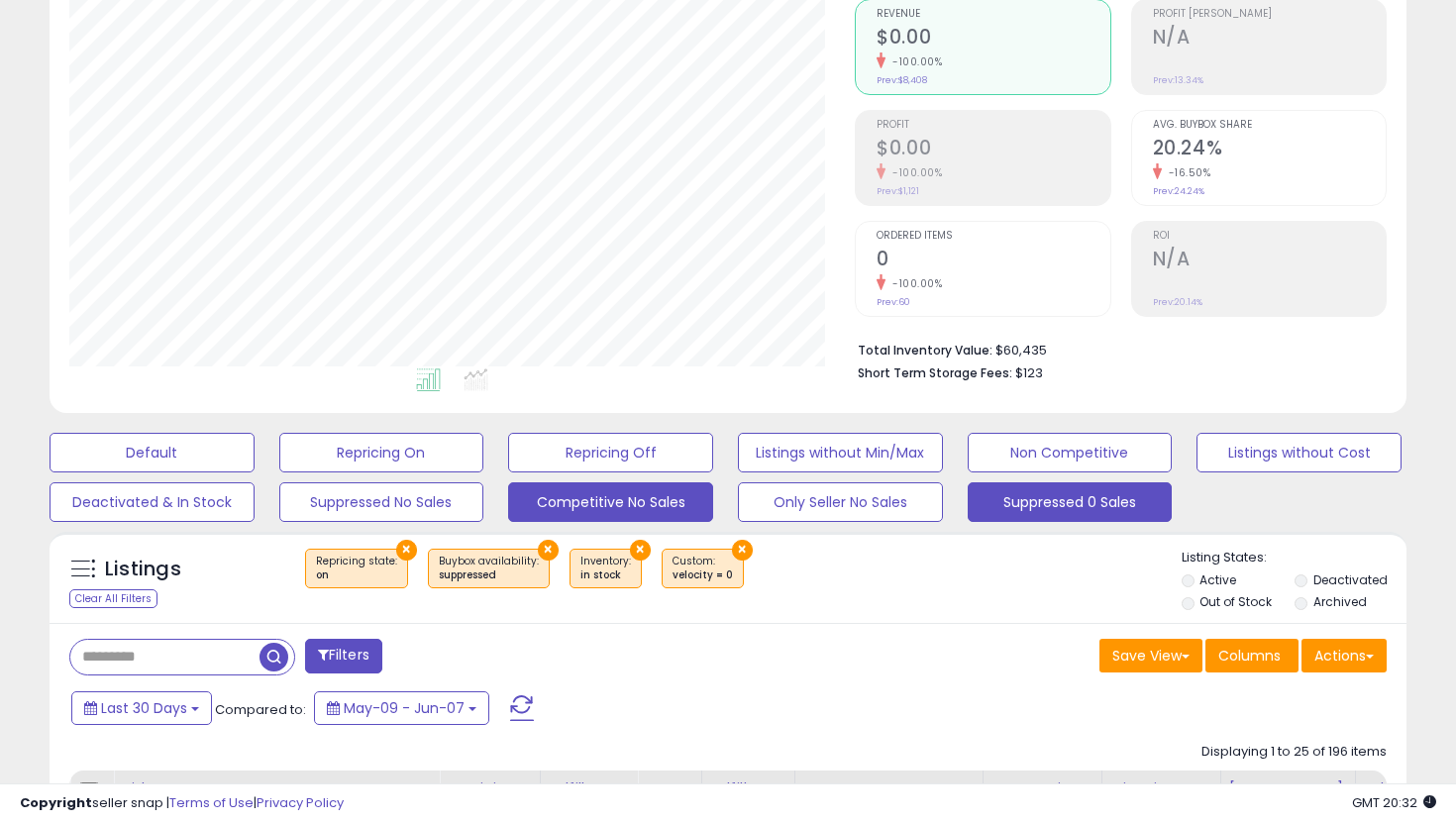 click on "Competitive No Sales" at bounding box center (152, 453) 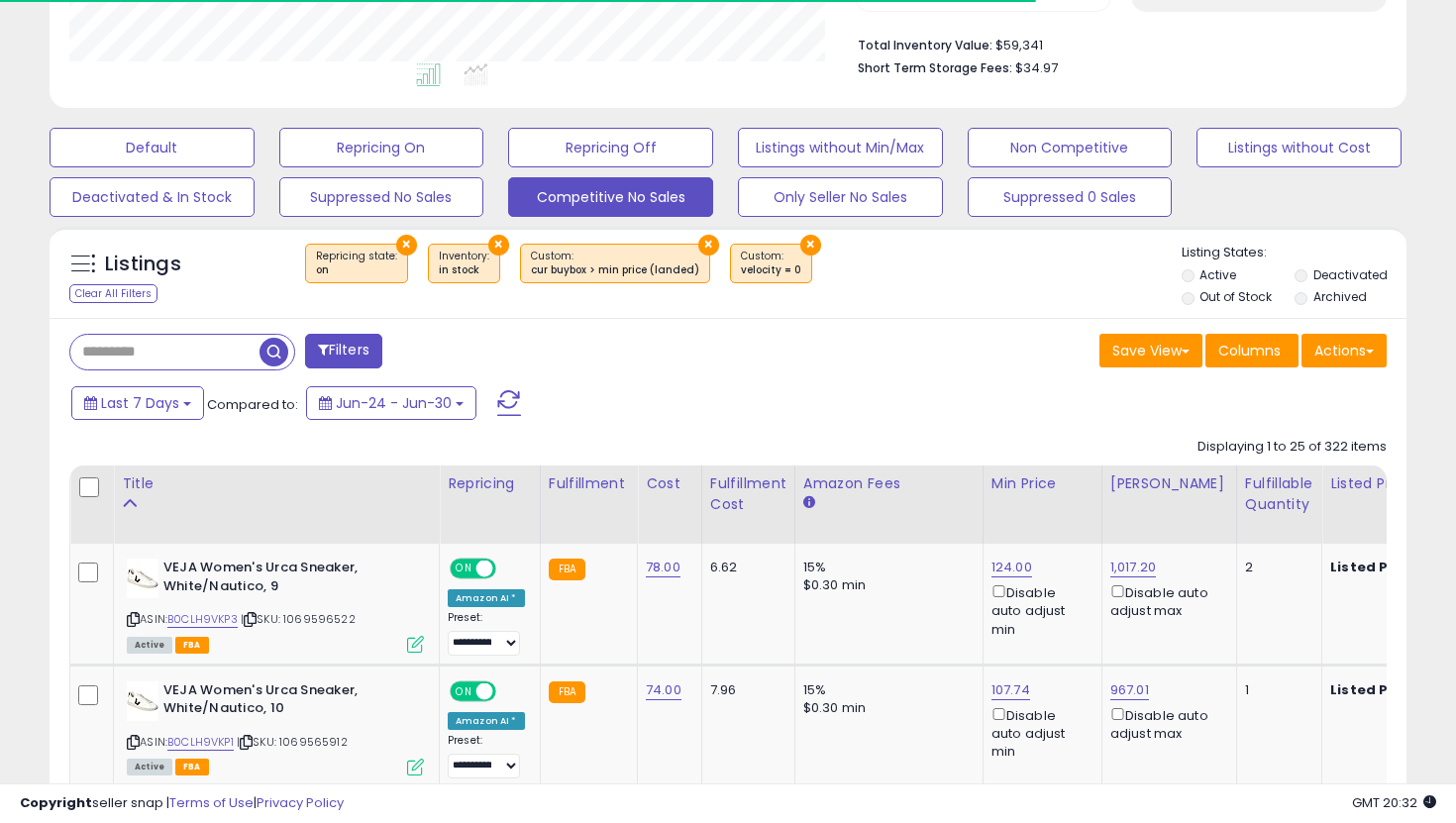 scroll, scrollTop: 498, scrollLeft: 0, axis: vertical 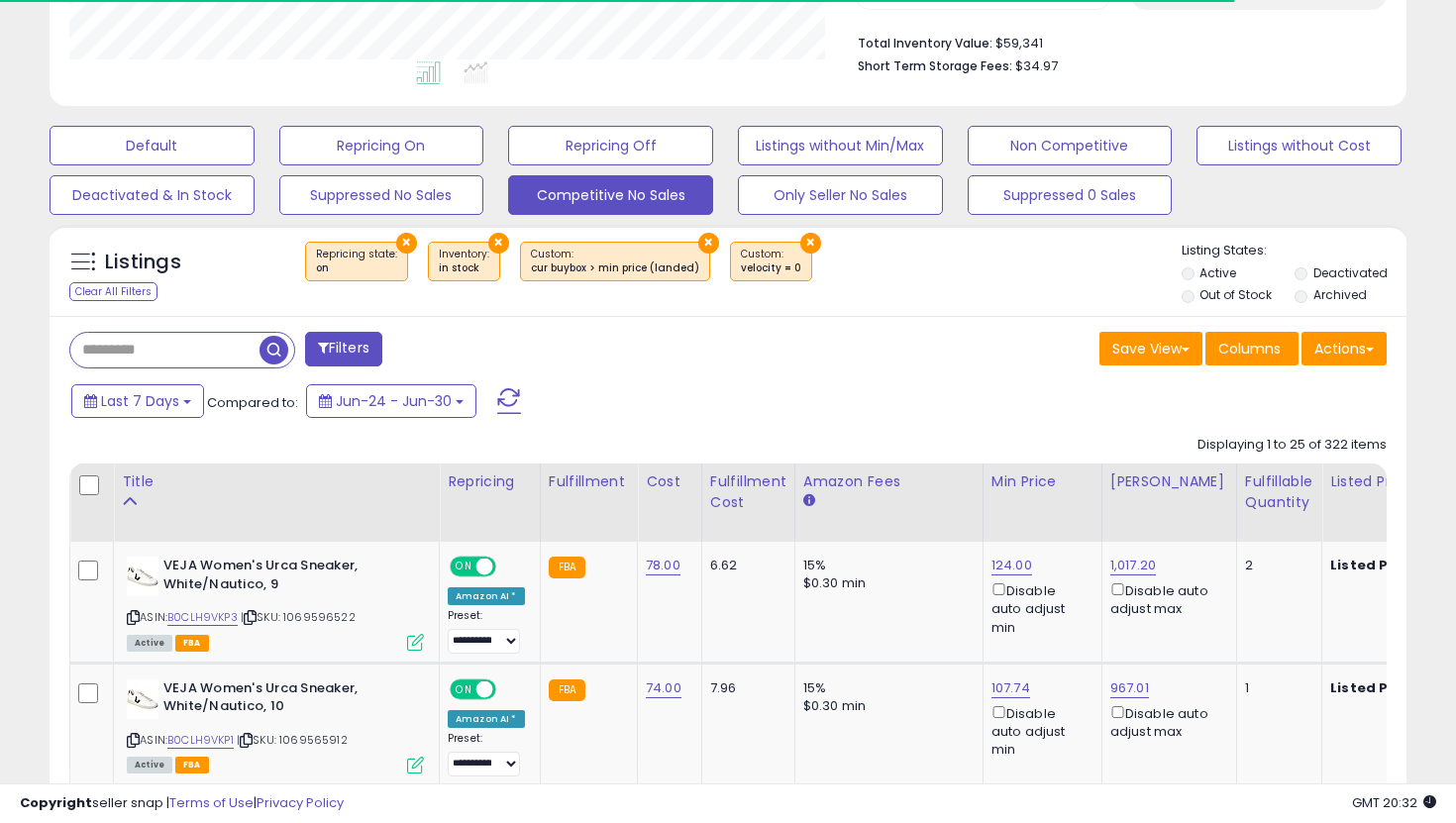 click on "Out of Stock" at bounding box center (1235, 294) 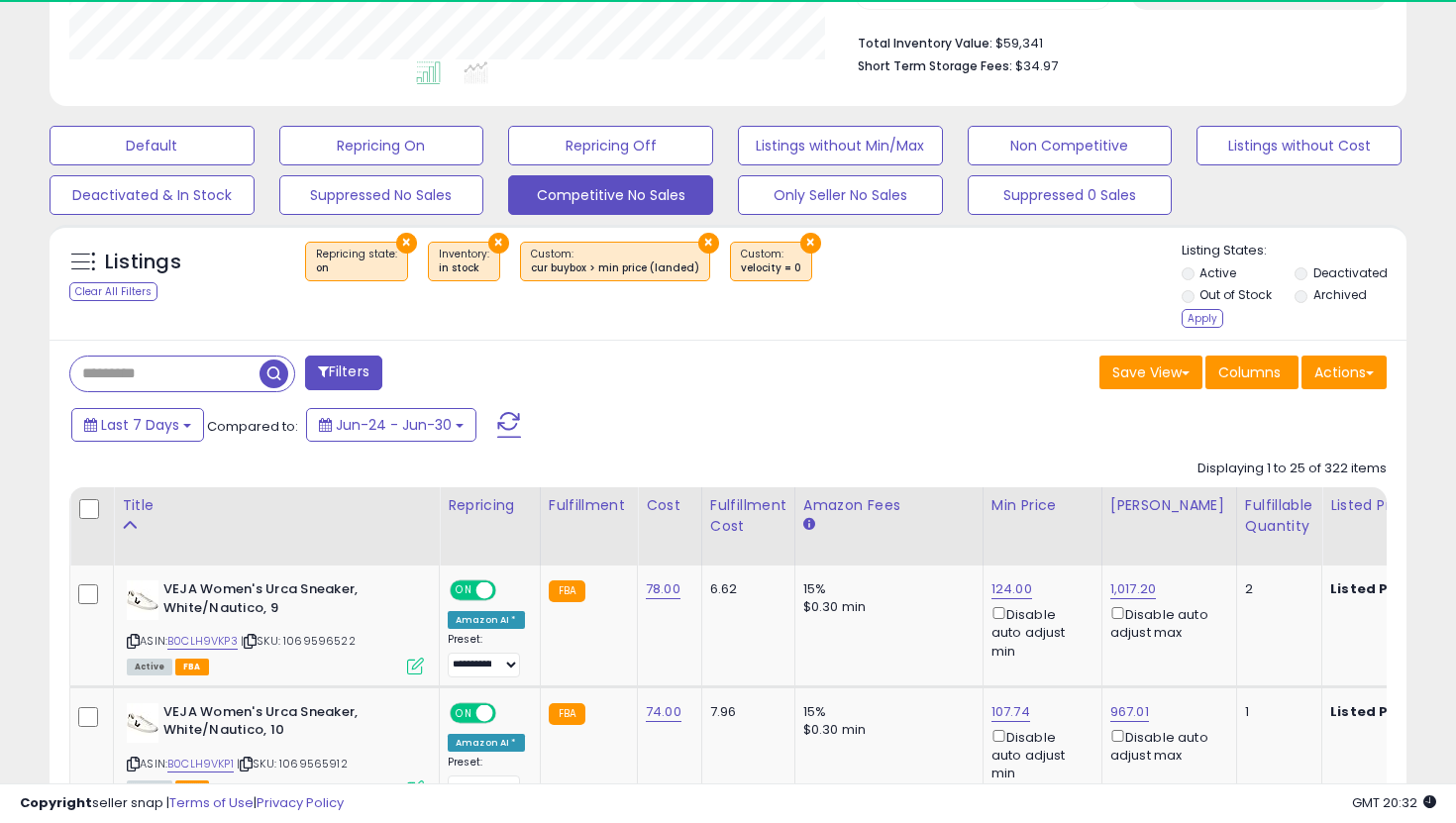 scroll, scrollTop: 989967, scrollLeft: 989690, axis: both 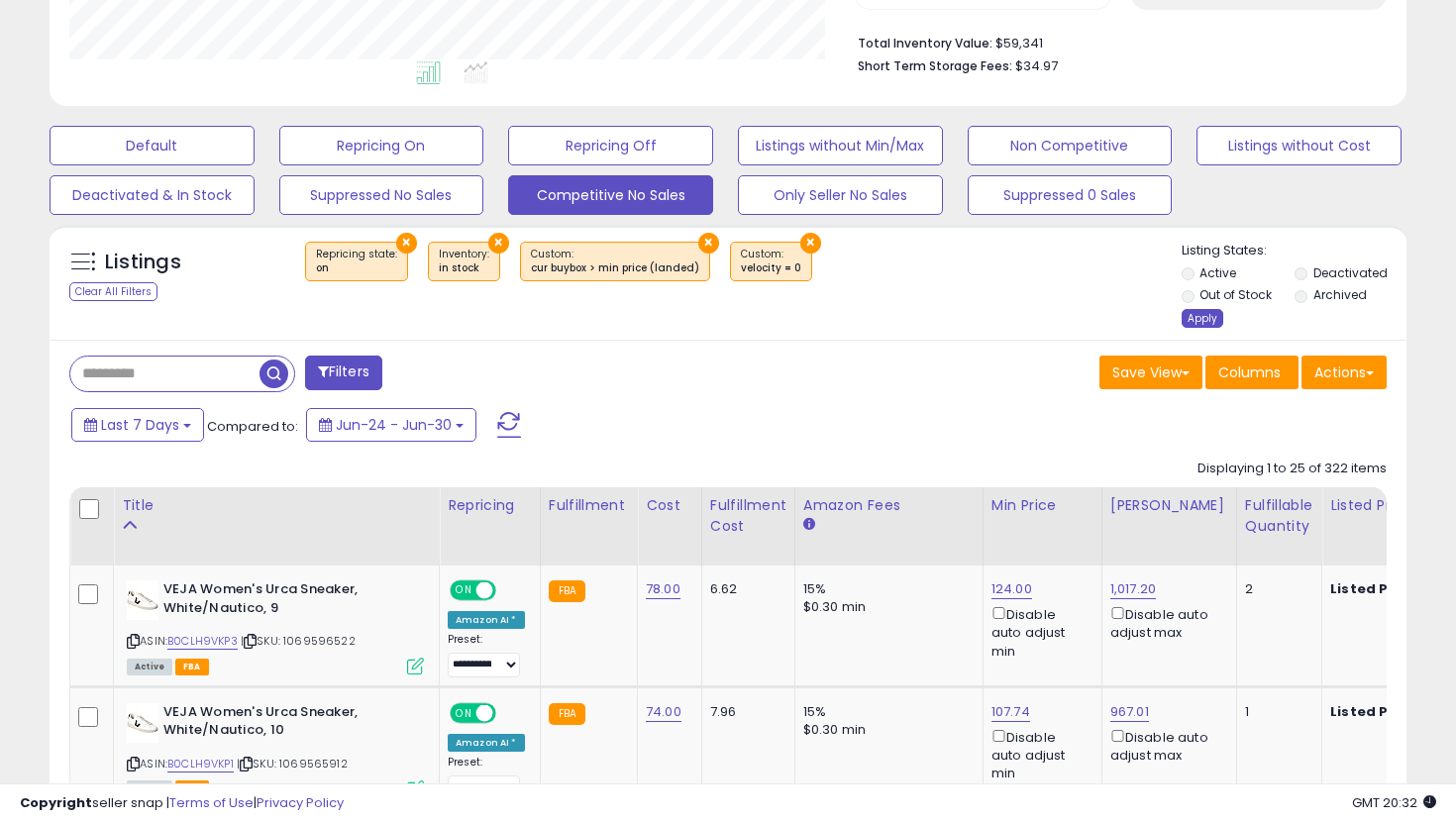 click on "Apply" at bounding box center (1202, 318) 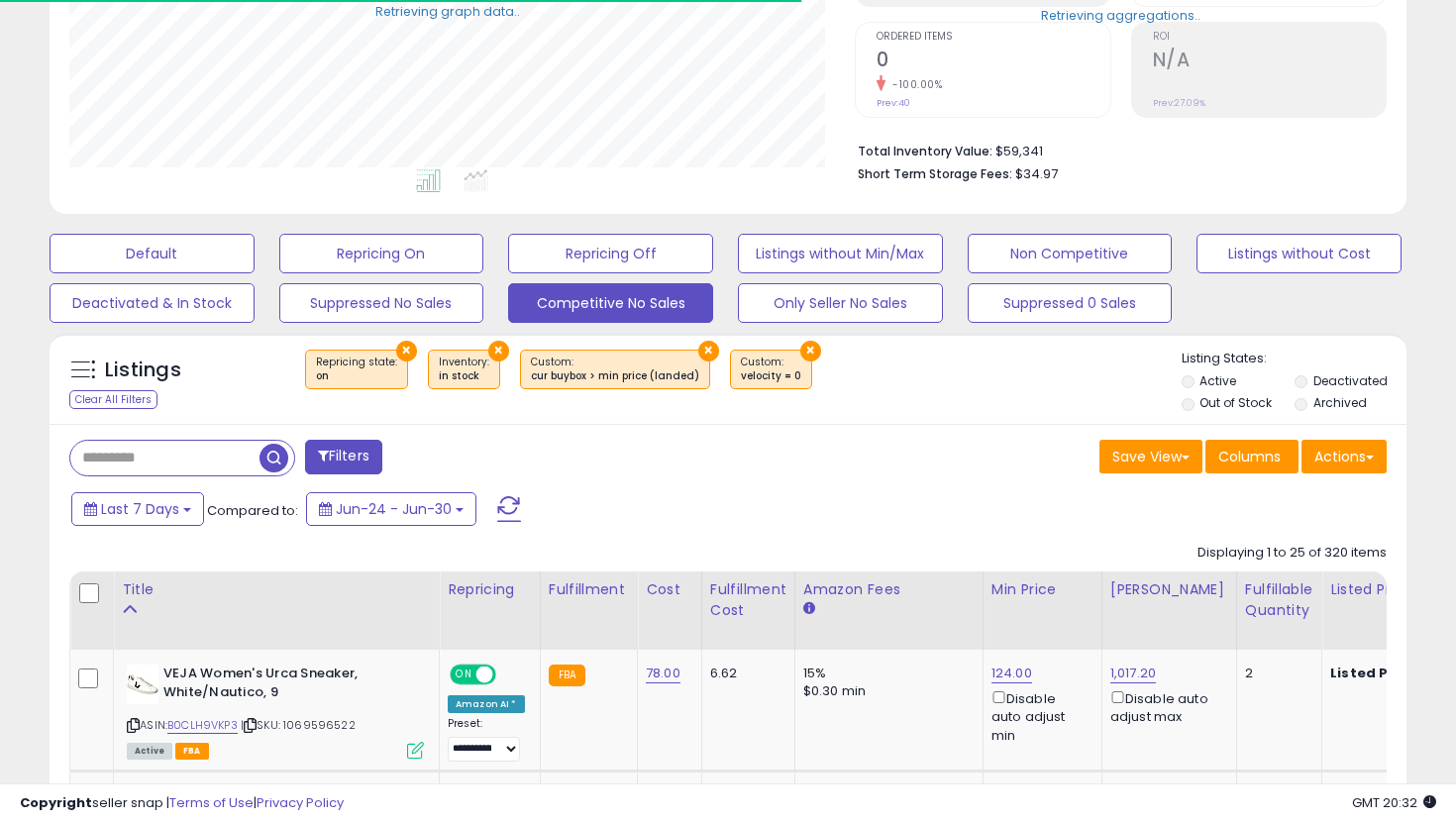 scroll, scrollTop: 498, scrollLeft: 0, axis: vertical 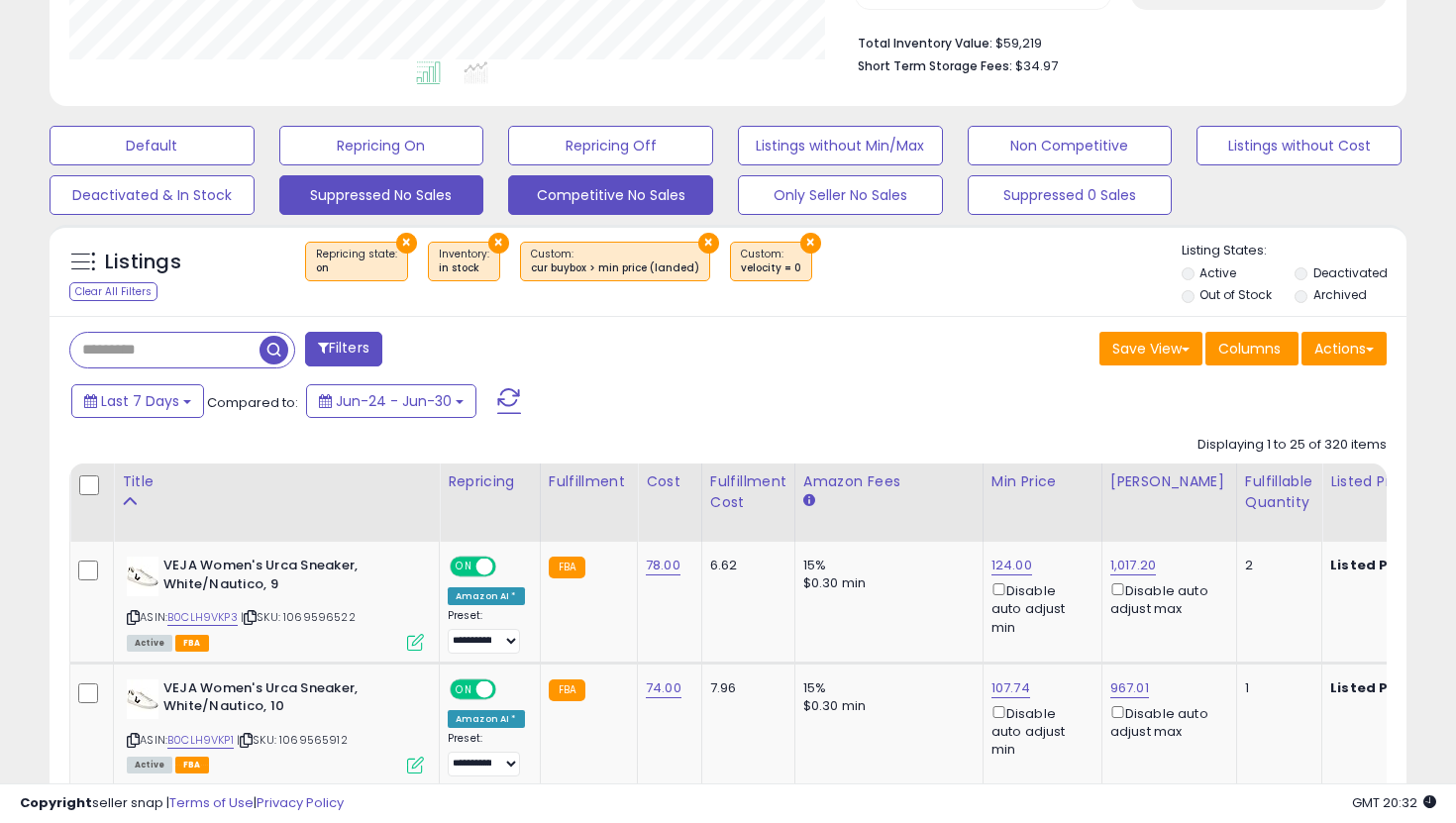 click on "Suppressed No Sales" at bounding box center (152, 146) 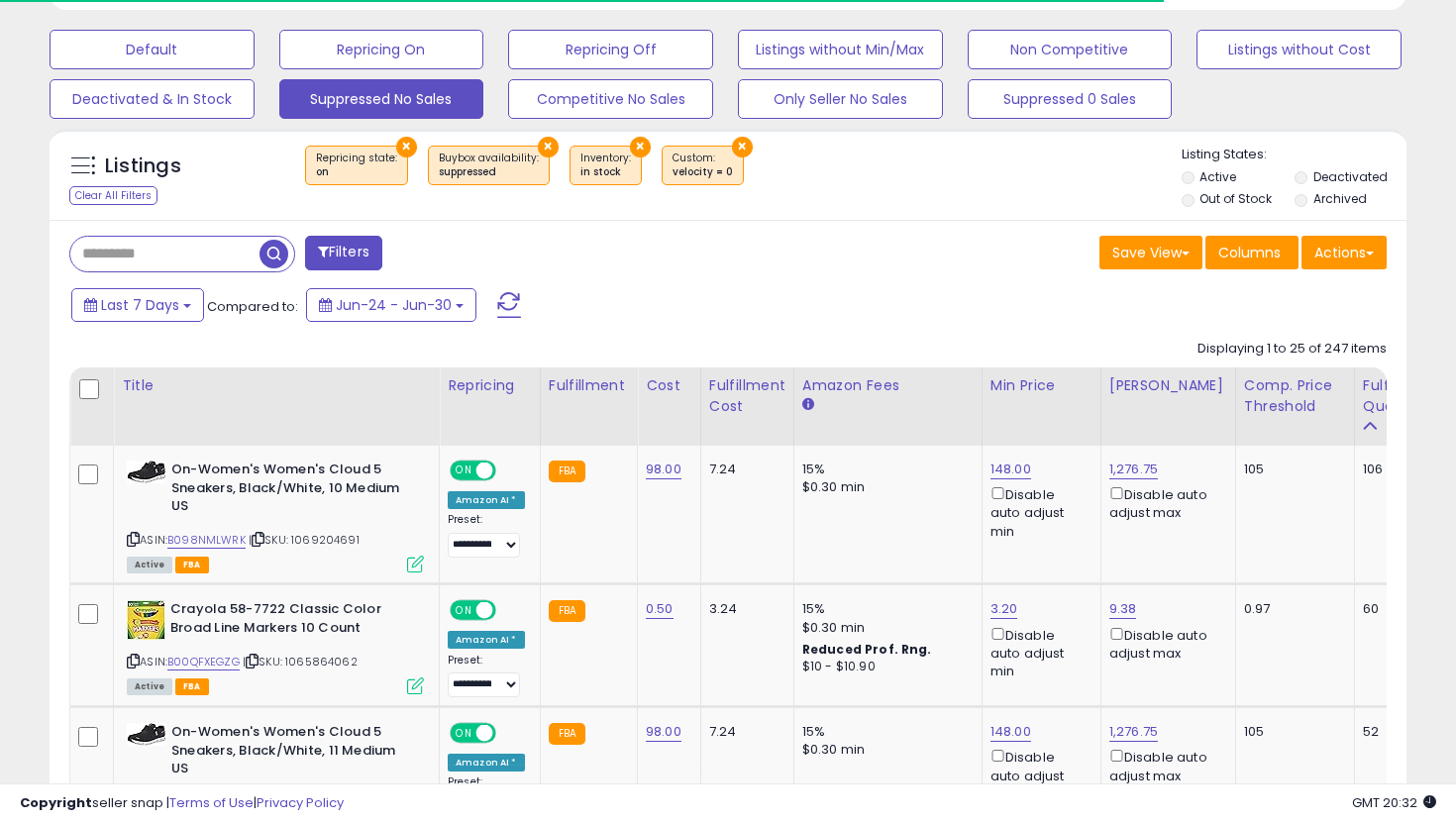 scroll, scrollTop: 597, scrollLeft: 0, axis: vertical 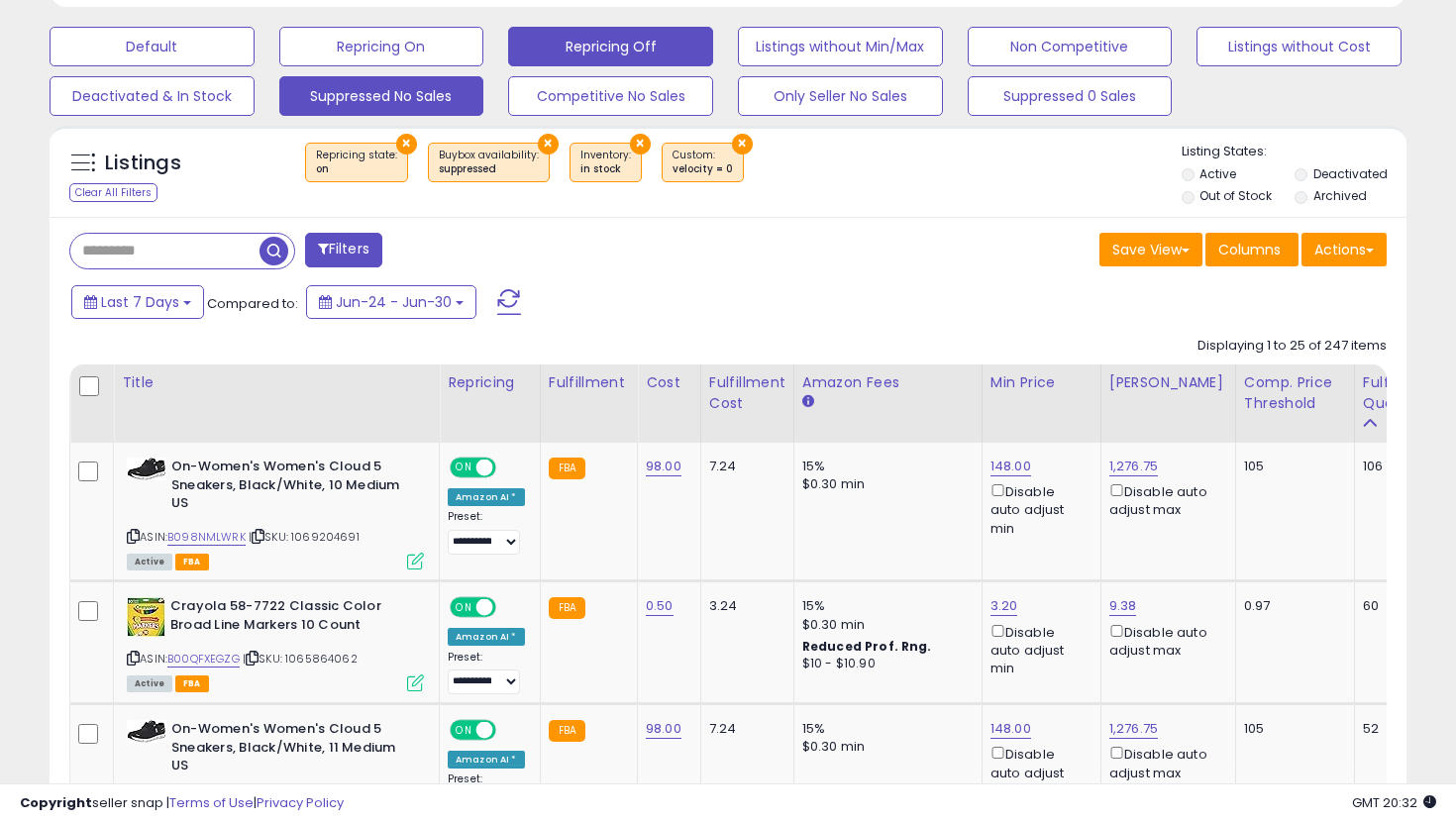 click on "Repricing Off" at bounding box center [152, 47] 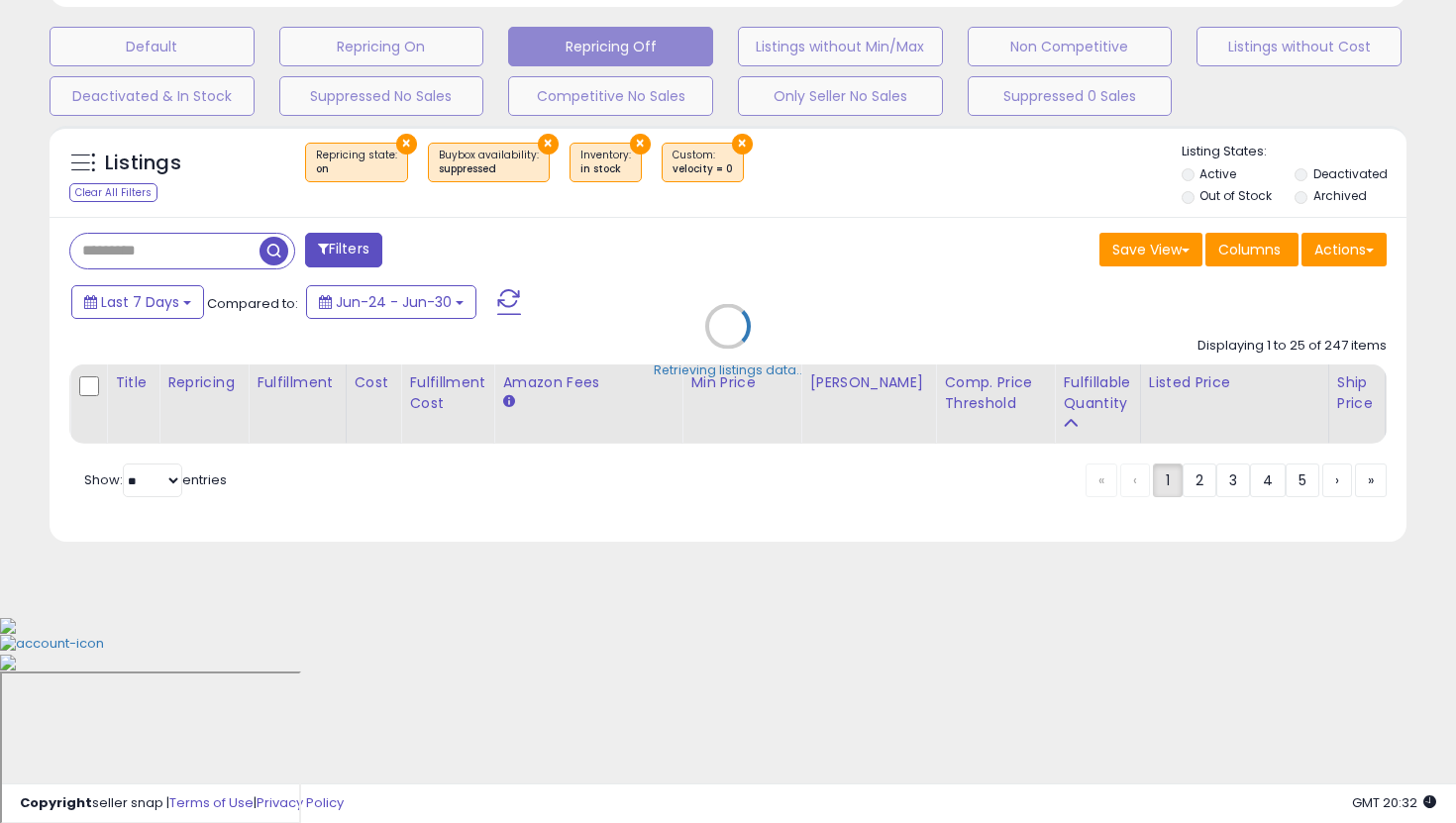 scroll, scrollTop: 597, scrollLeft: 0, axis: vertical 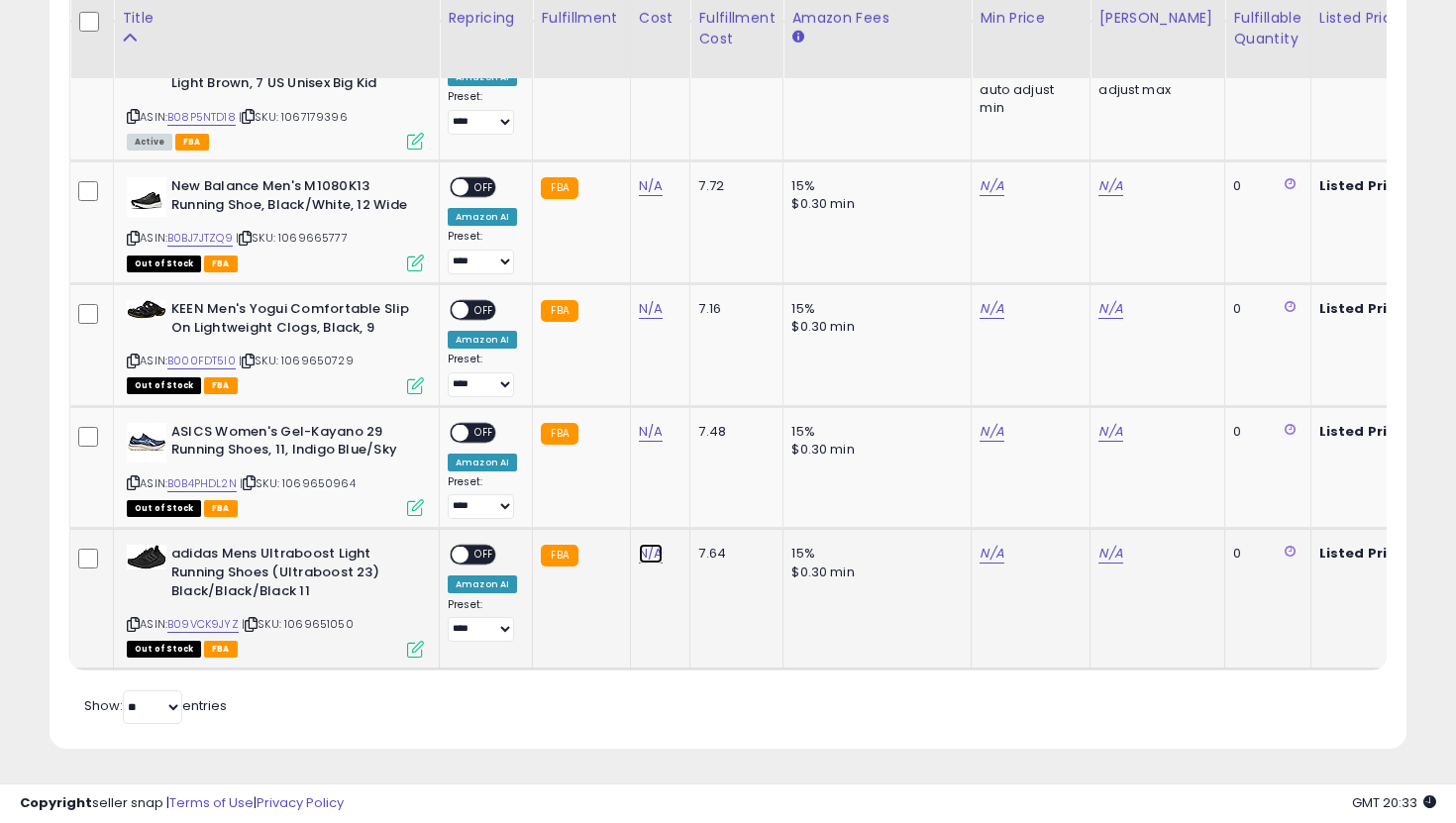 click on "N/A" at bounding box center (651, -76) 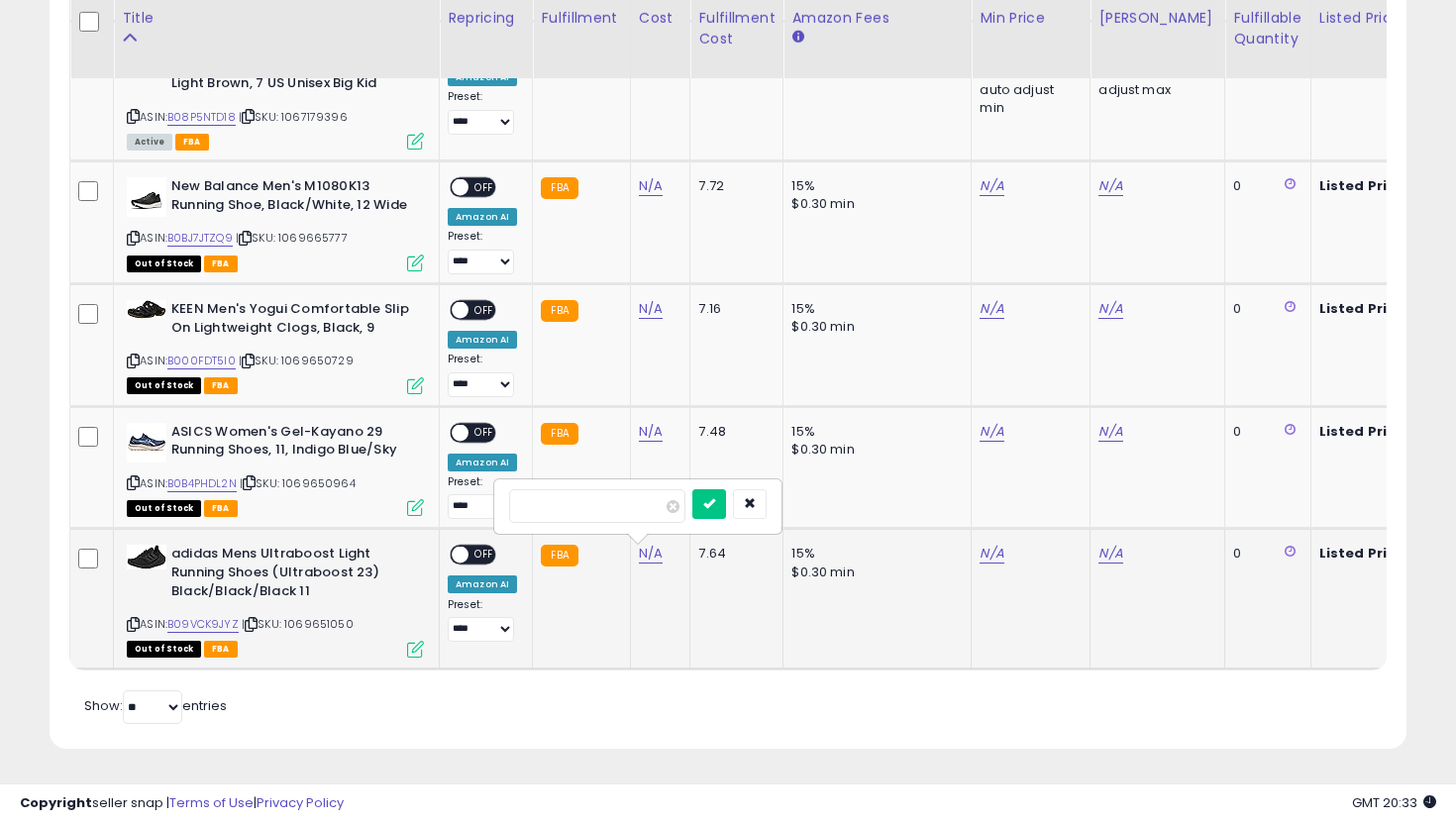 type on "**" 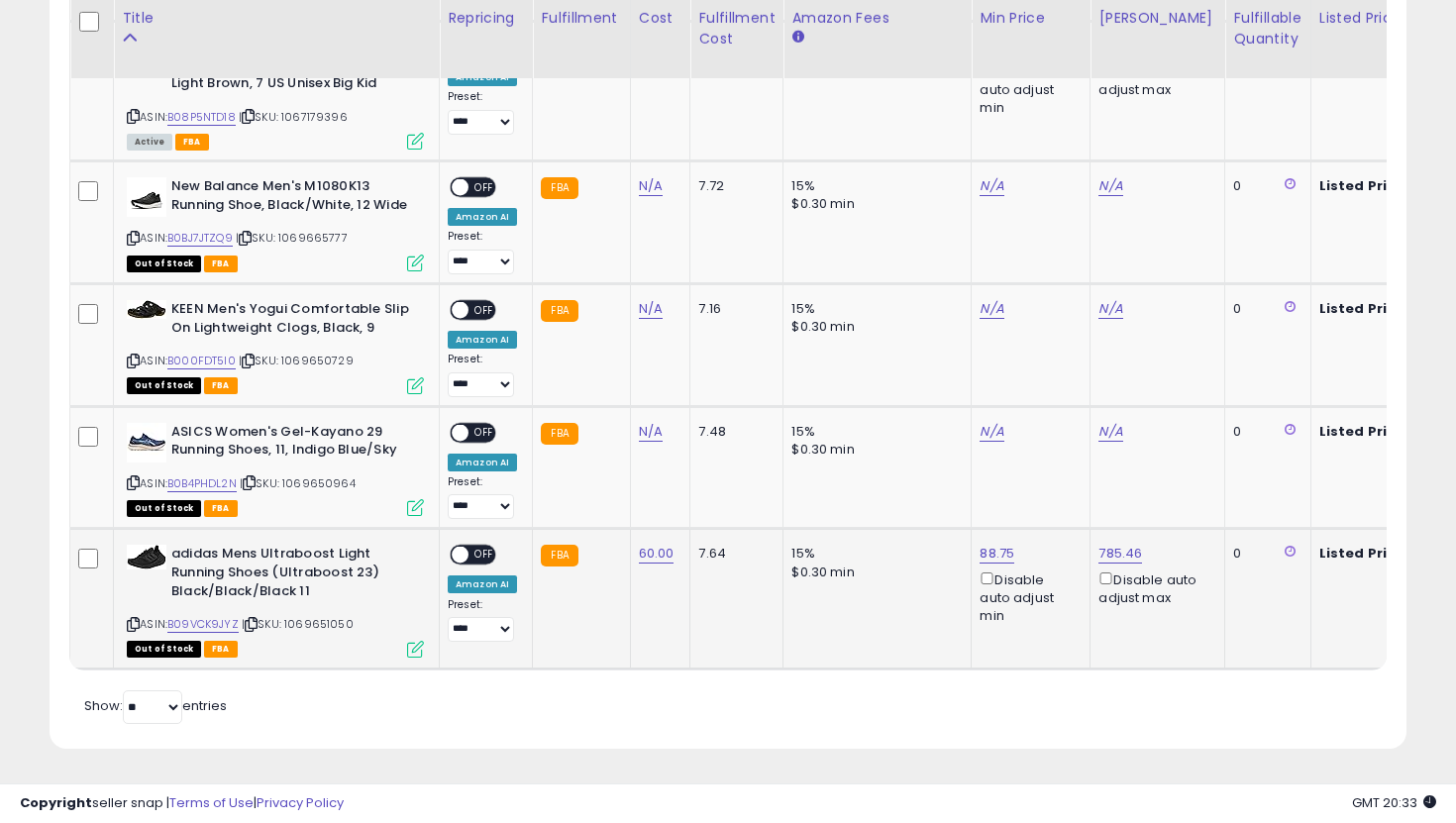 click on "OFF" at bounding box center [484, 555] 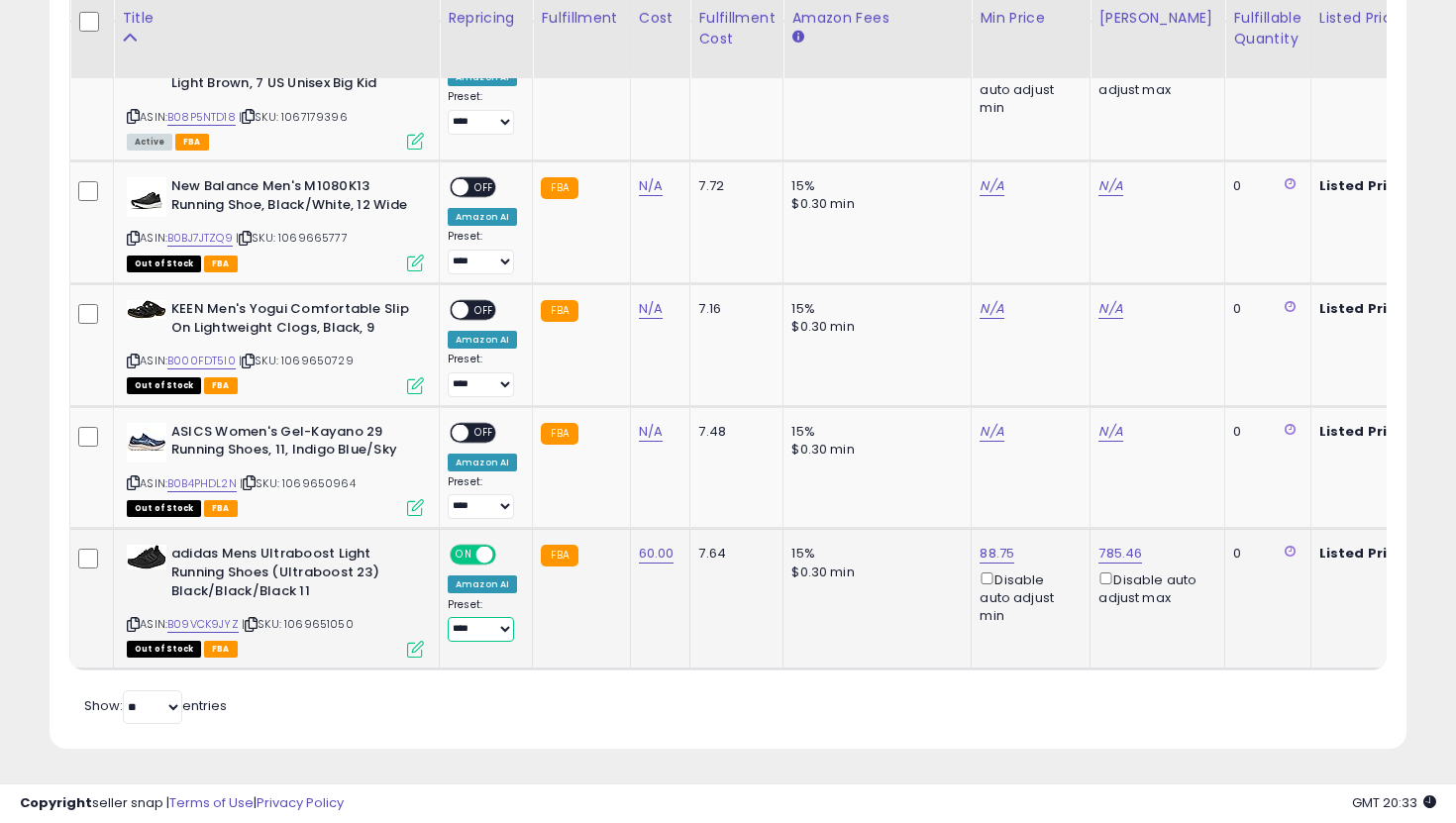 click on "**********" at bounding box center (480, 629) 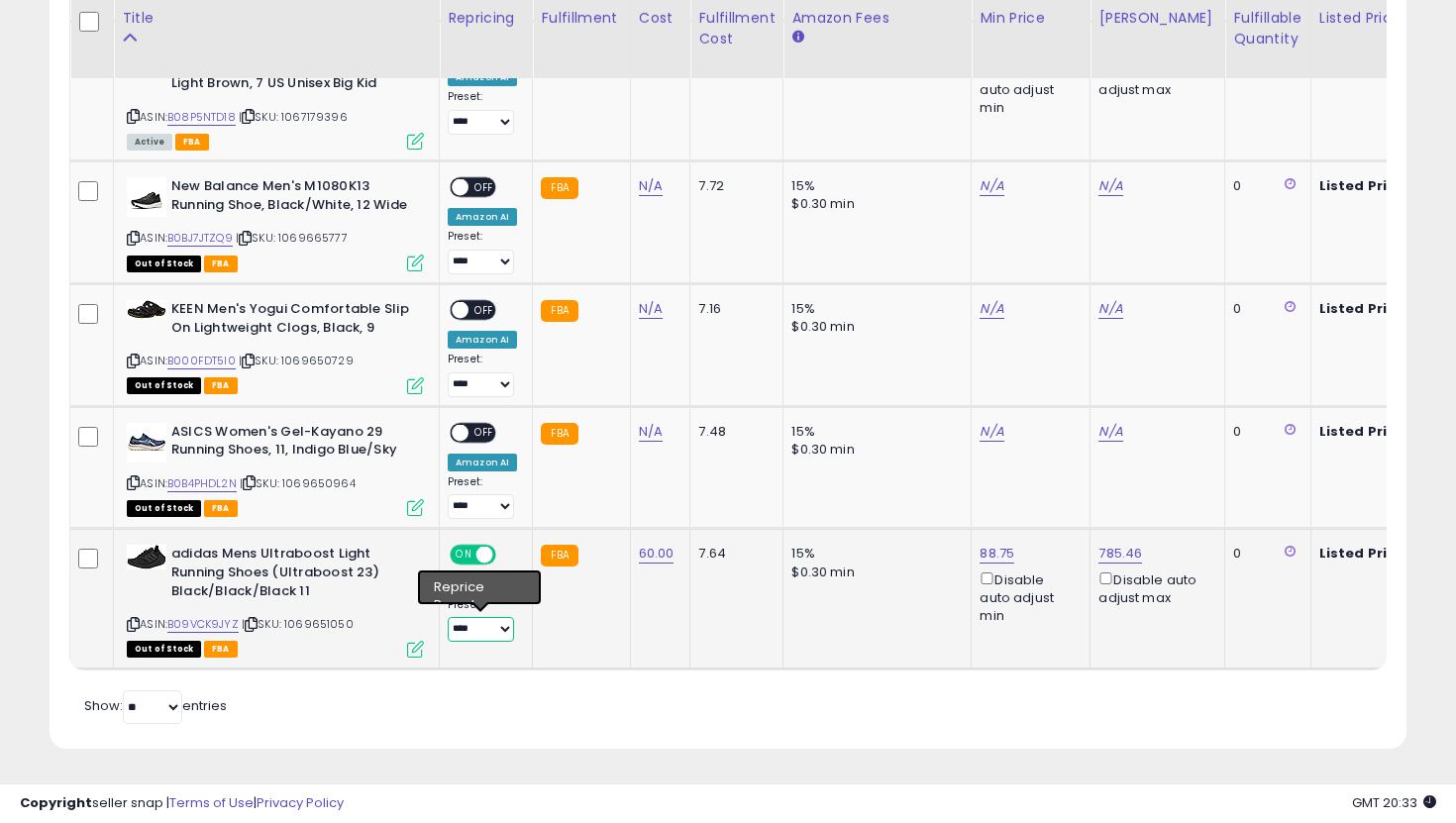 select on "**********" 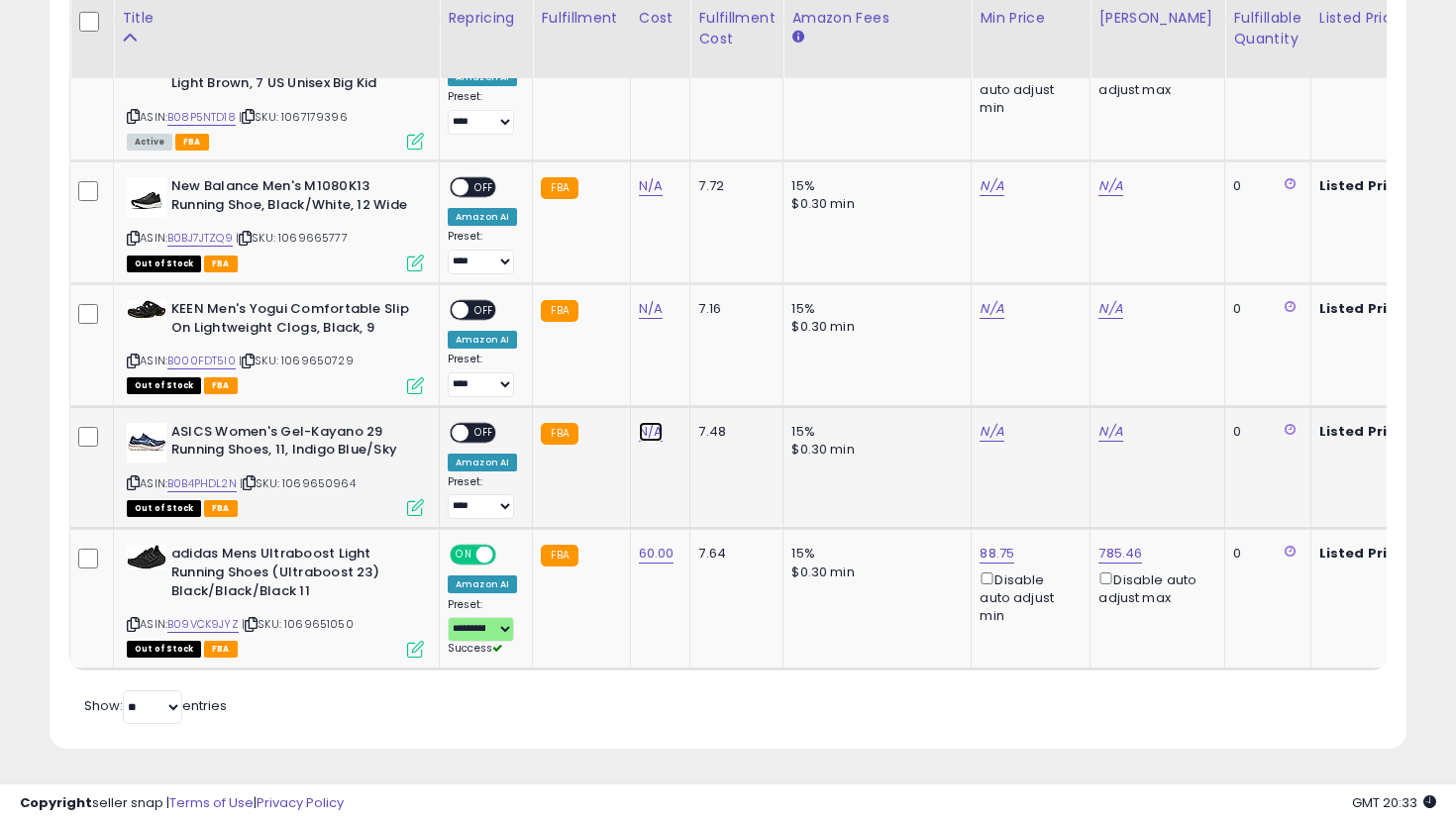 click on "N/A" at bounding box center (651, -76) 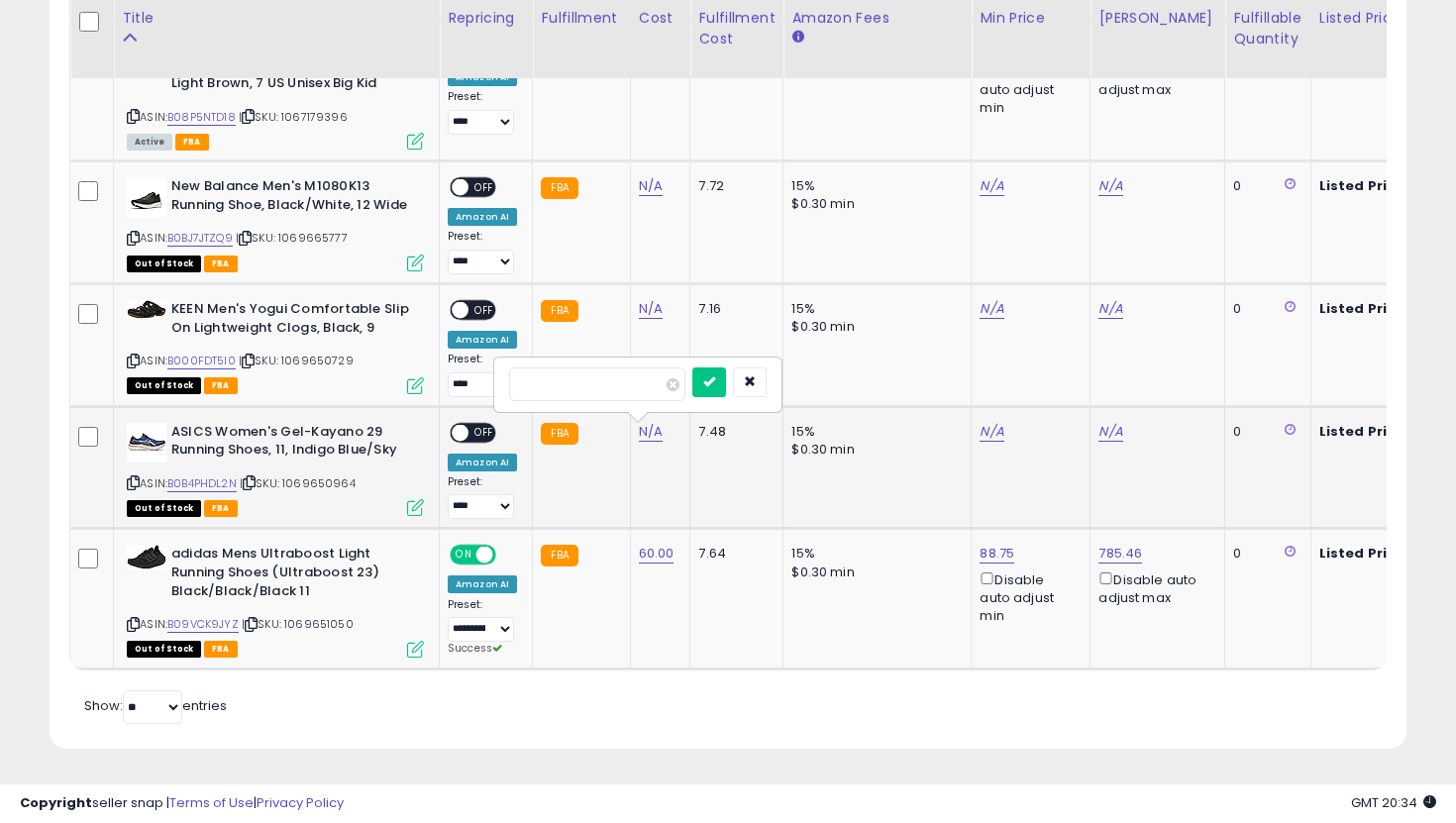 type on "**" 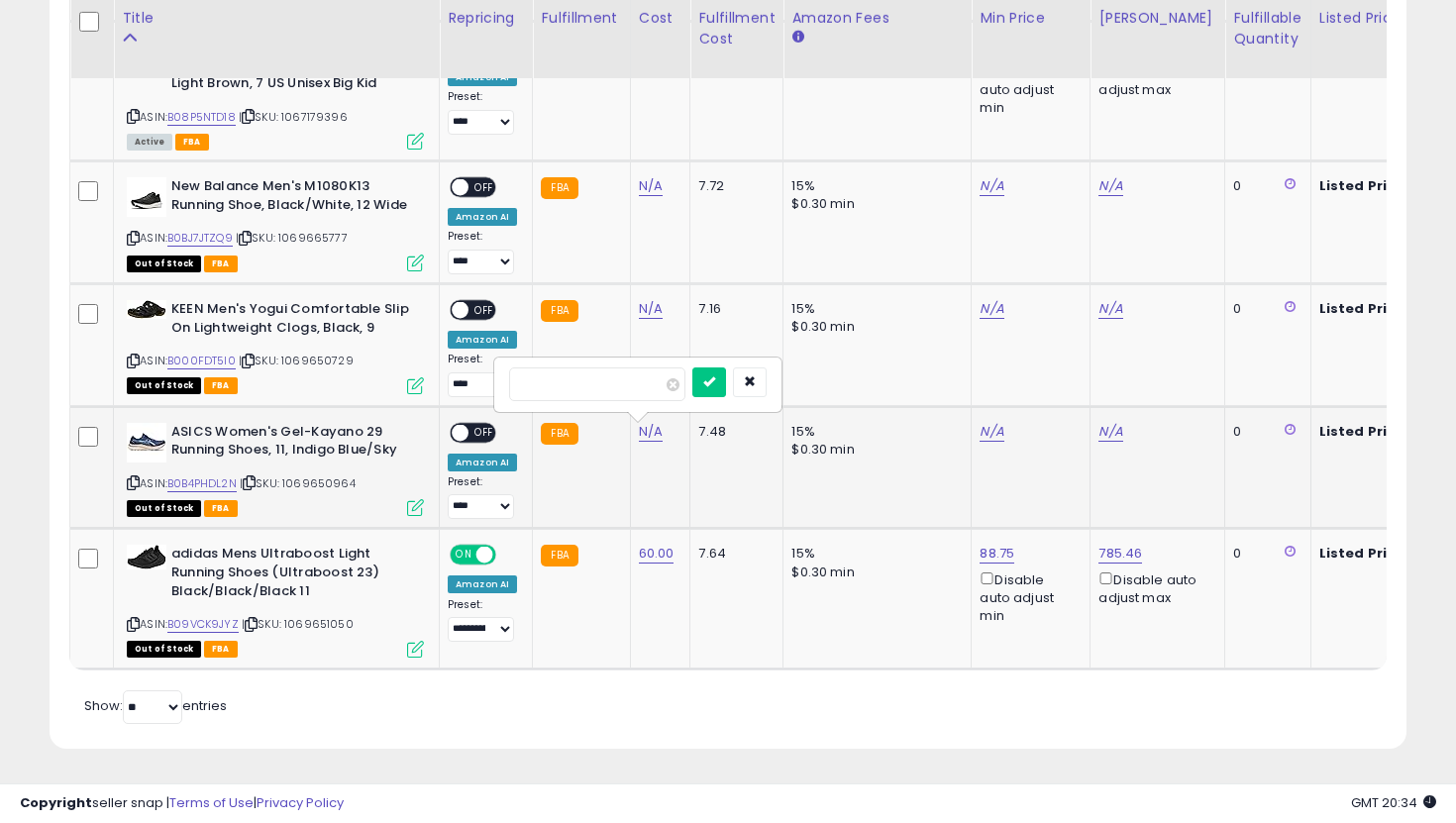 click at bounding box center (709, 382) 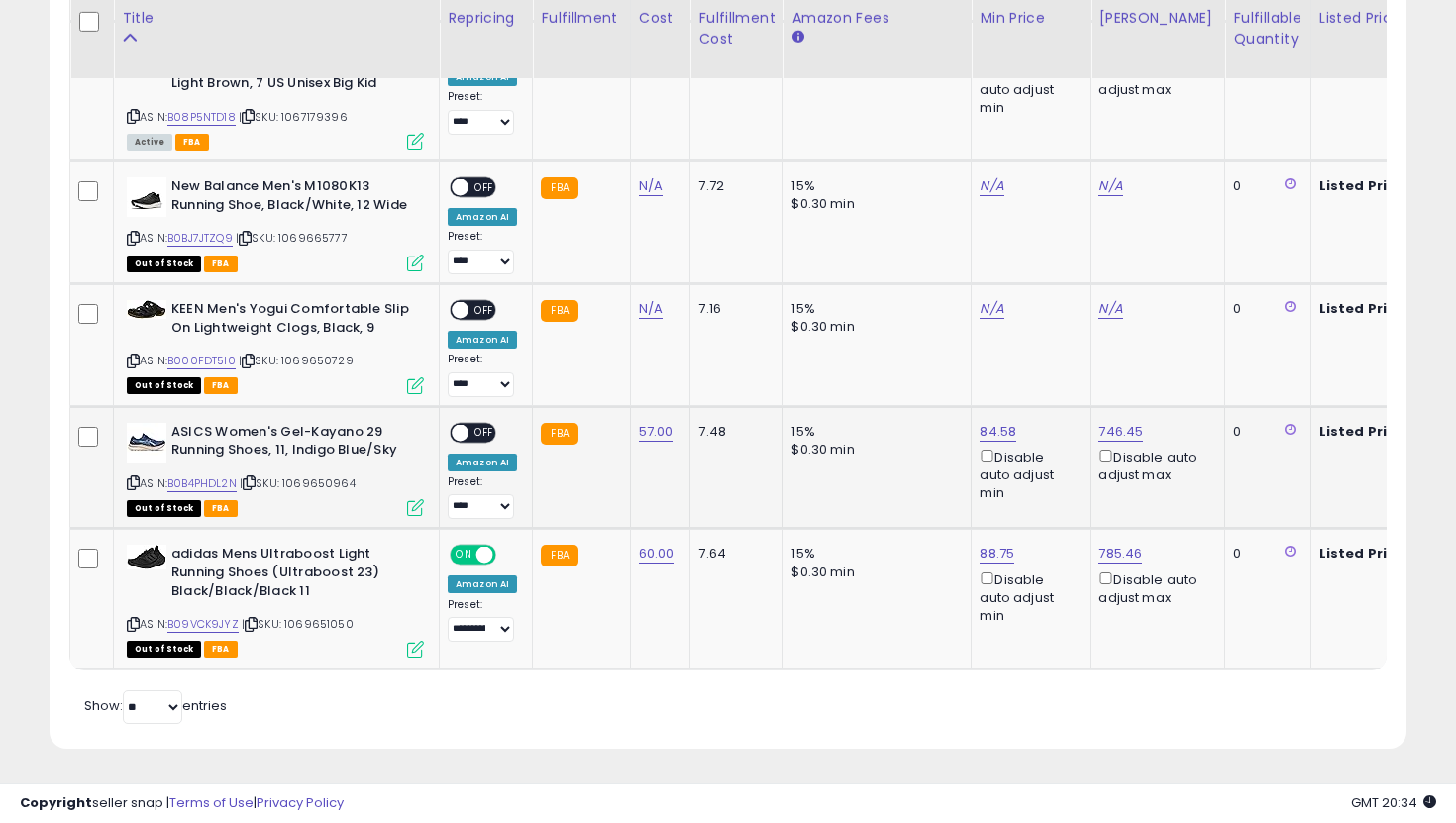 click on "**********" 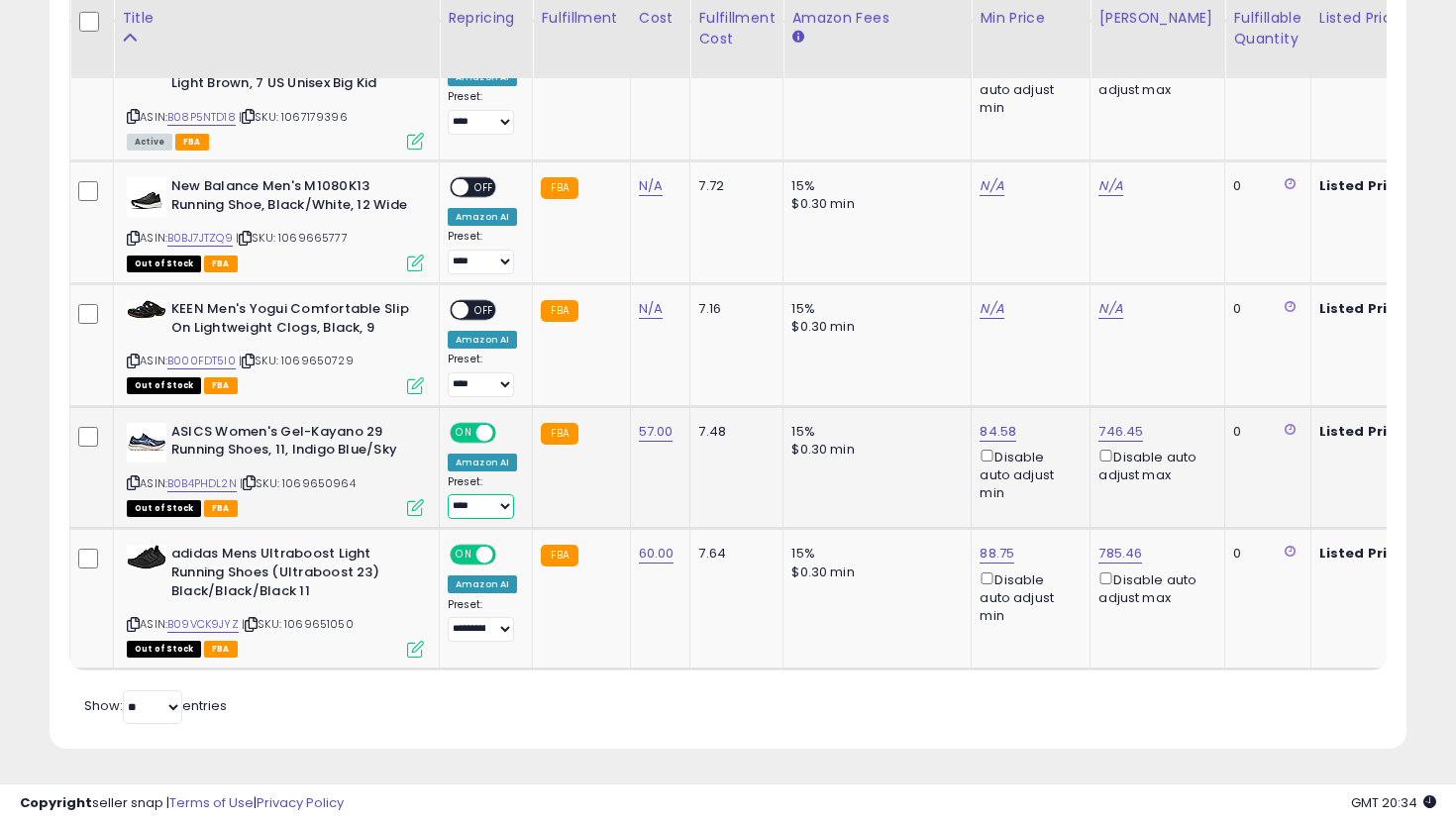 click on "**********" at bounding box center [480, 506] 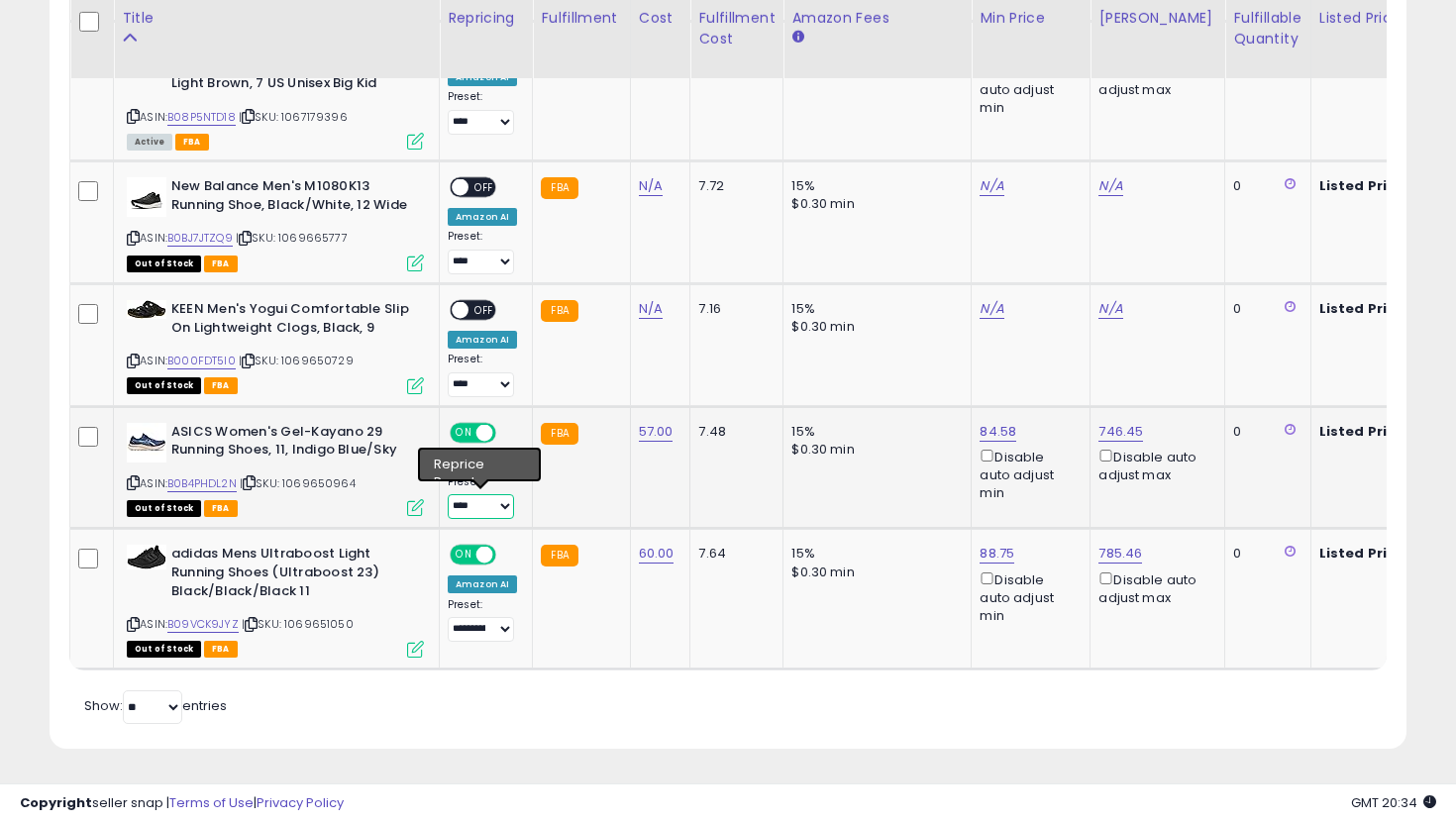 select on "**********" 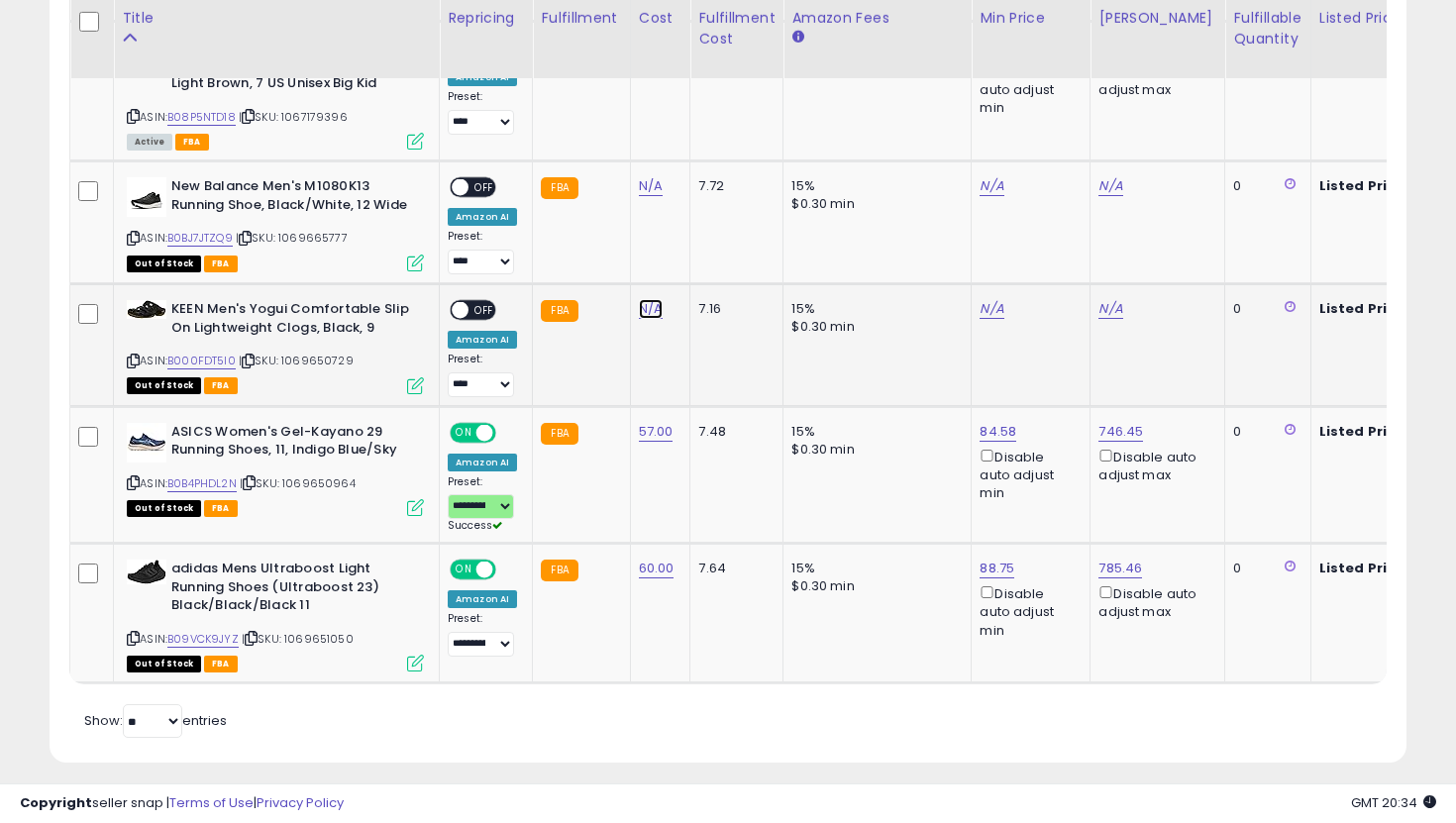 click on "N/A" at bounding box center (651, -76) 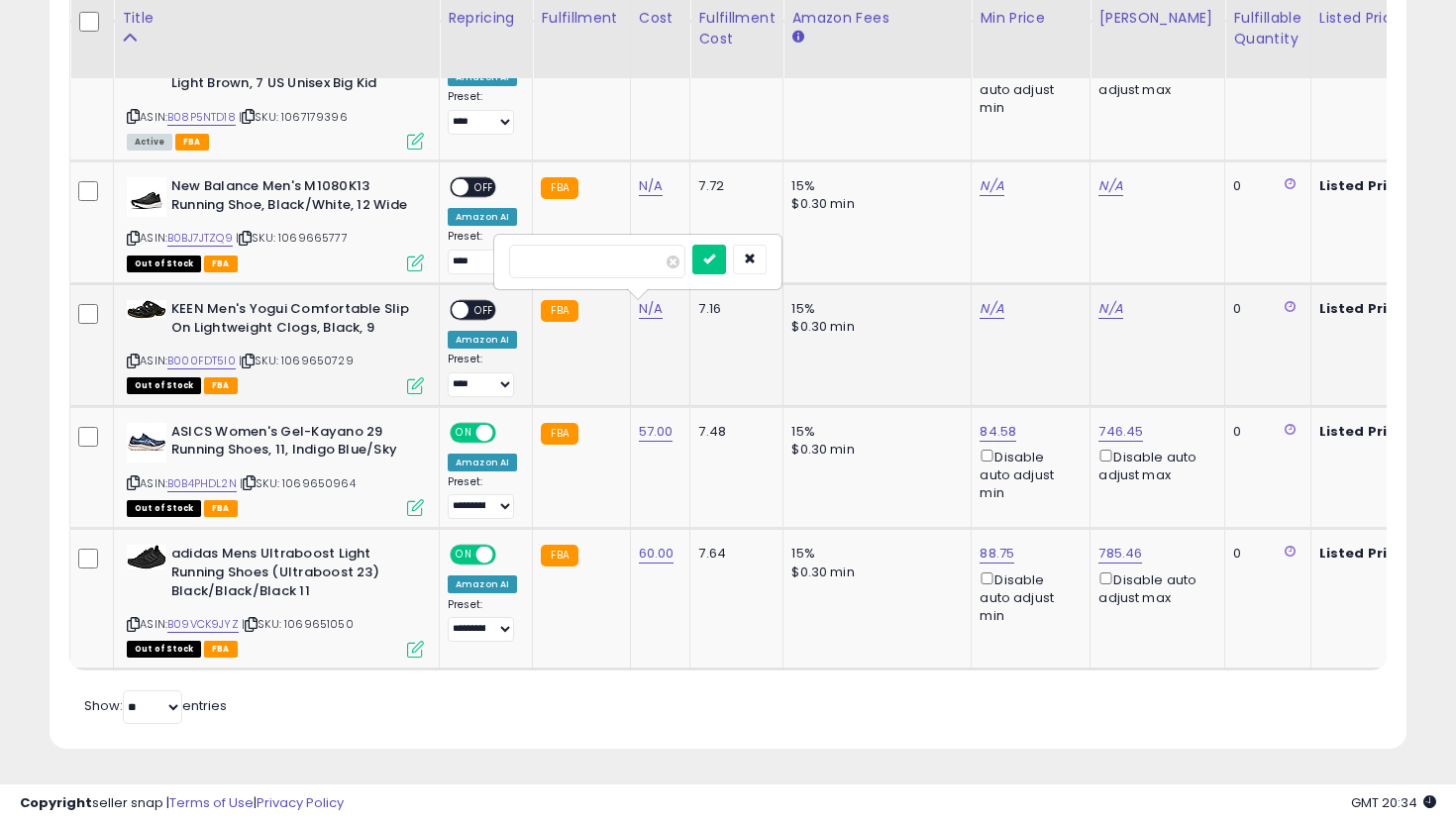 type on "**" 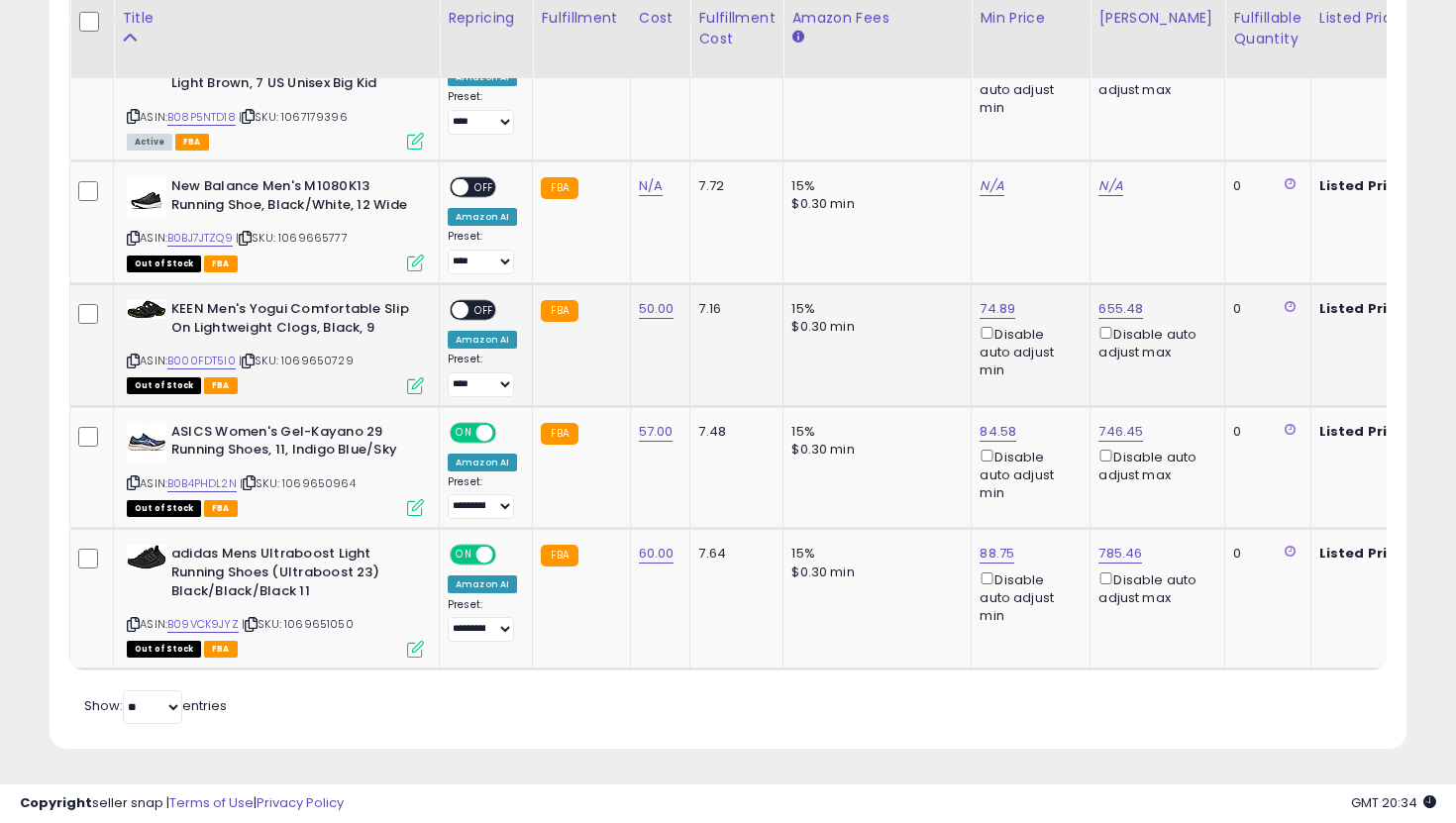 click on "OFF" at bounding box center (484, 310) 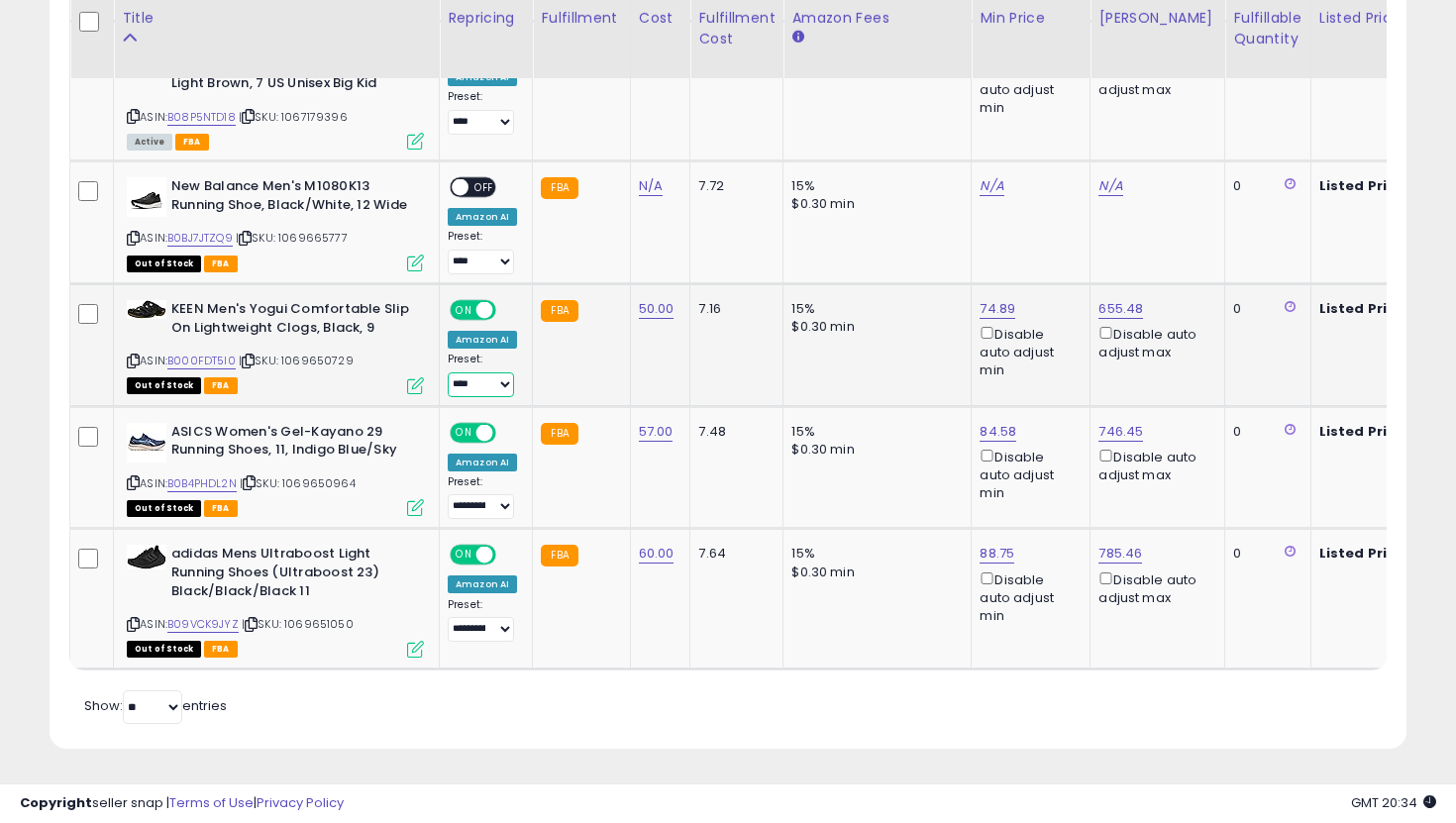 click on "**********" at bounding box center (480, 384) 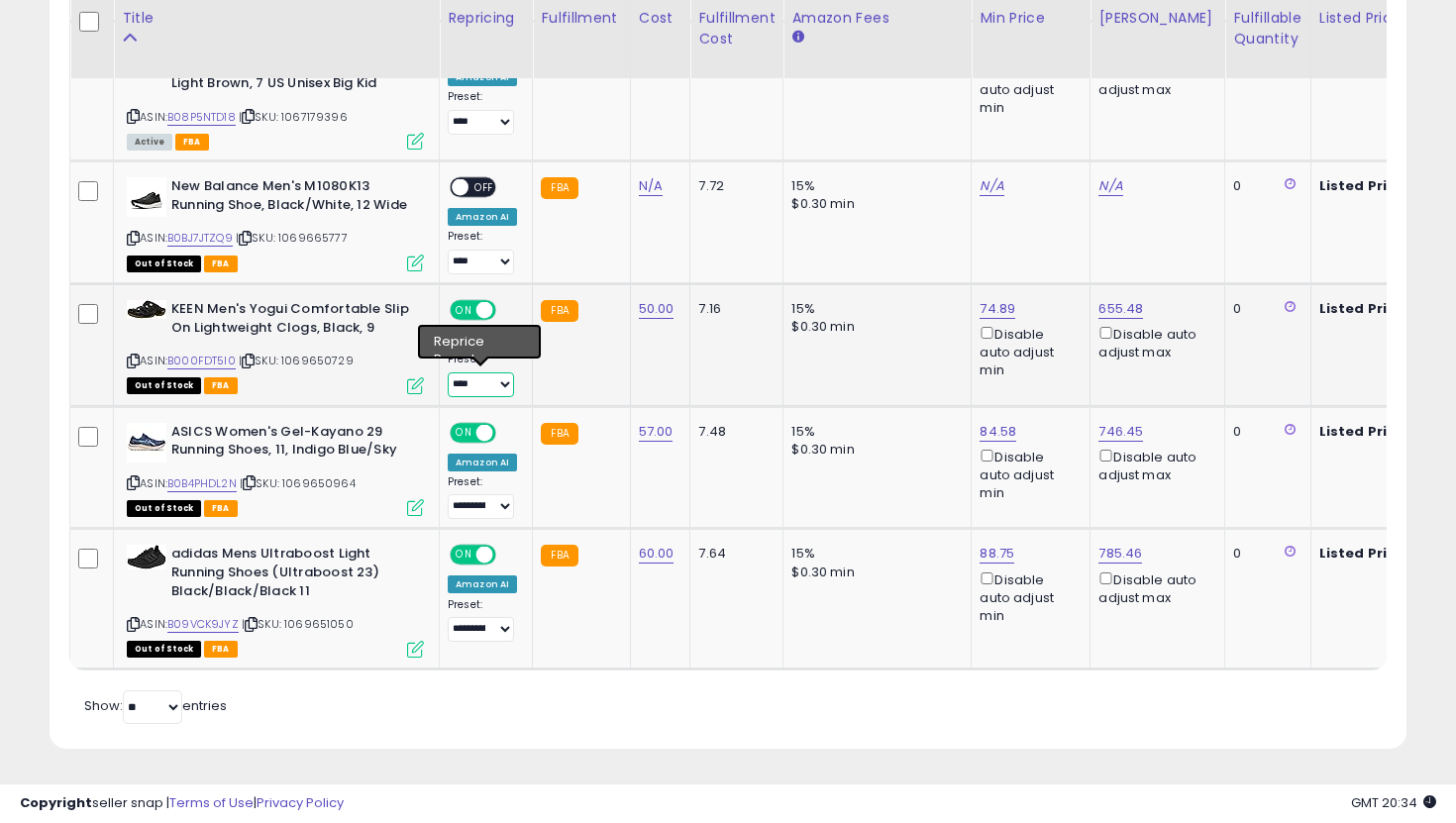 select on "**********" 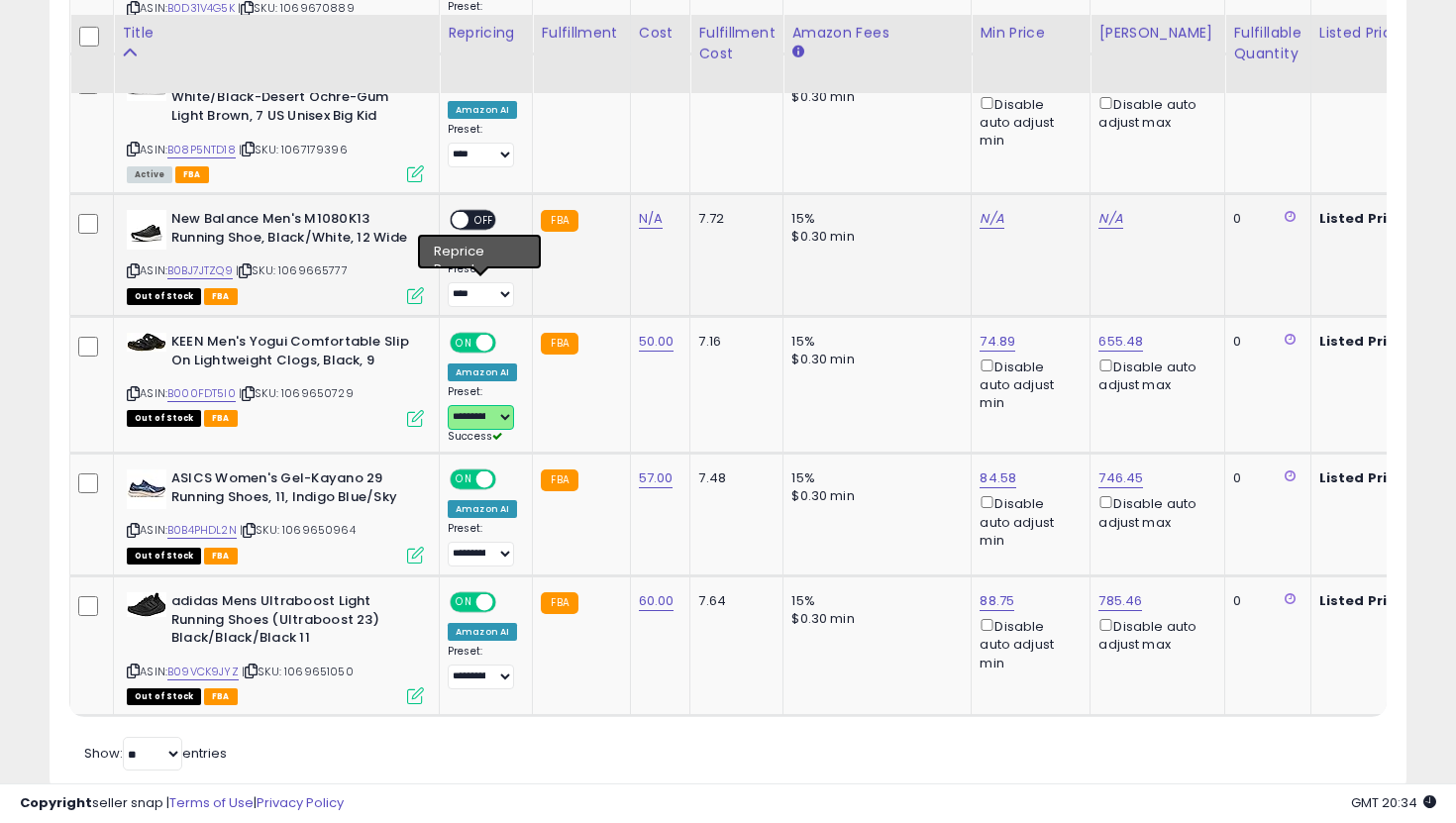 scroll, scrollTop: 1106, scrollLeft: 0, axis: vertical 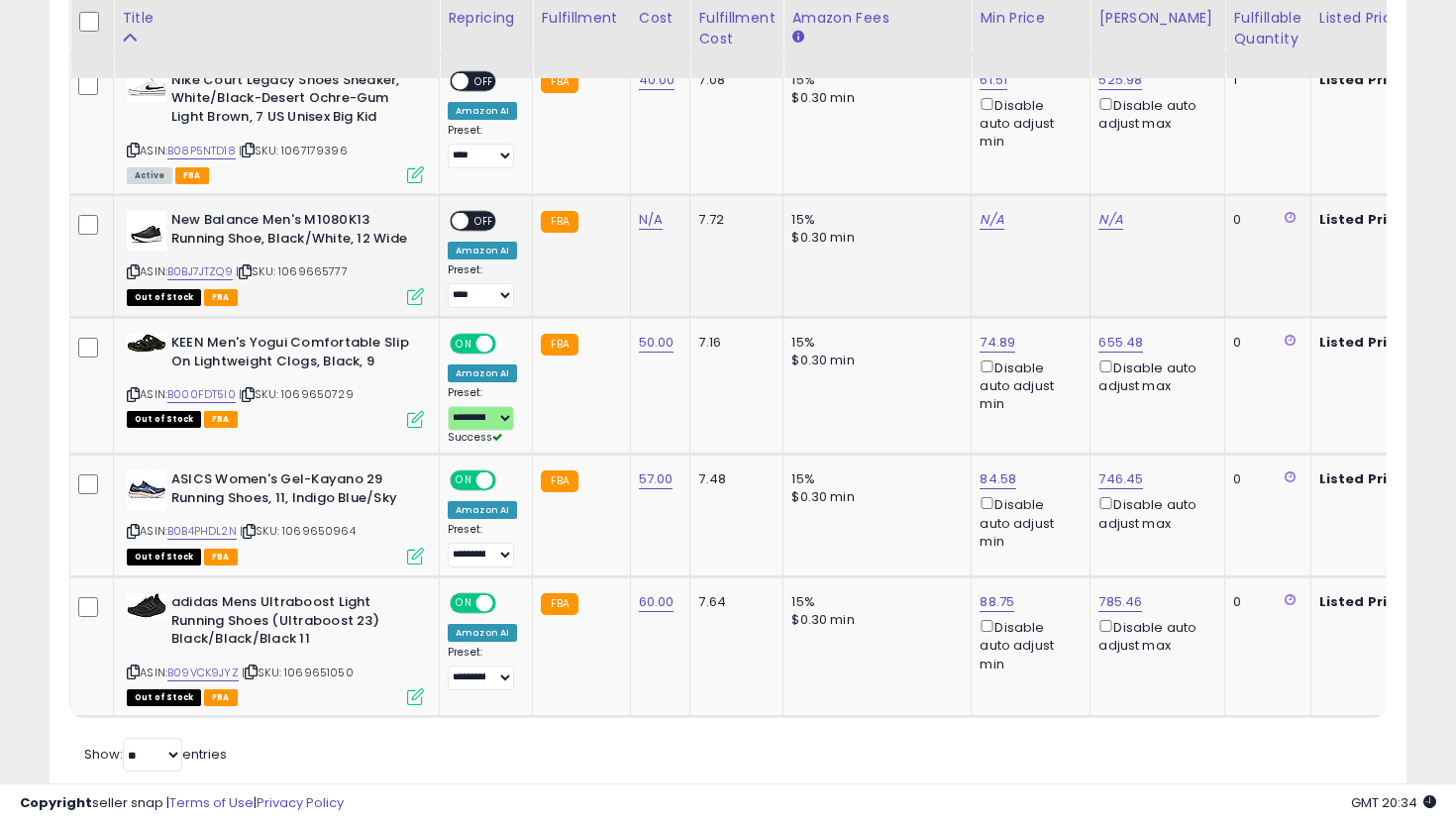 click on "N/A" 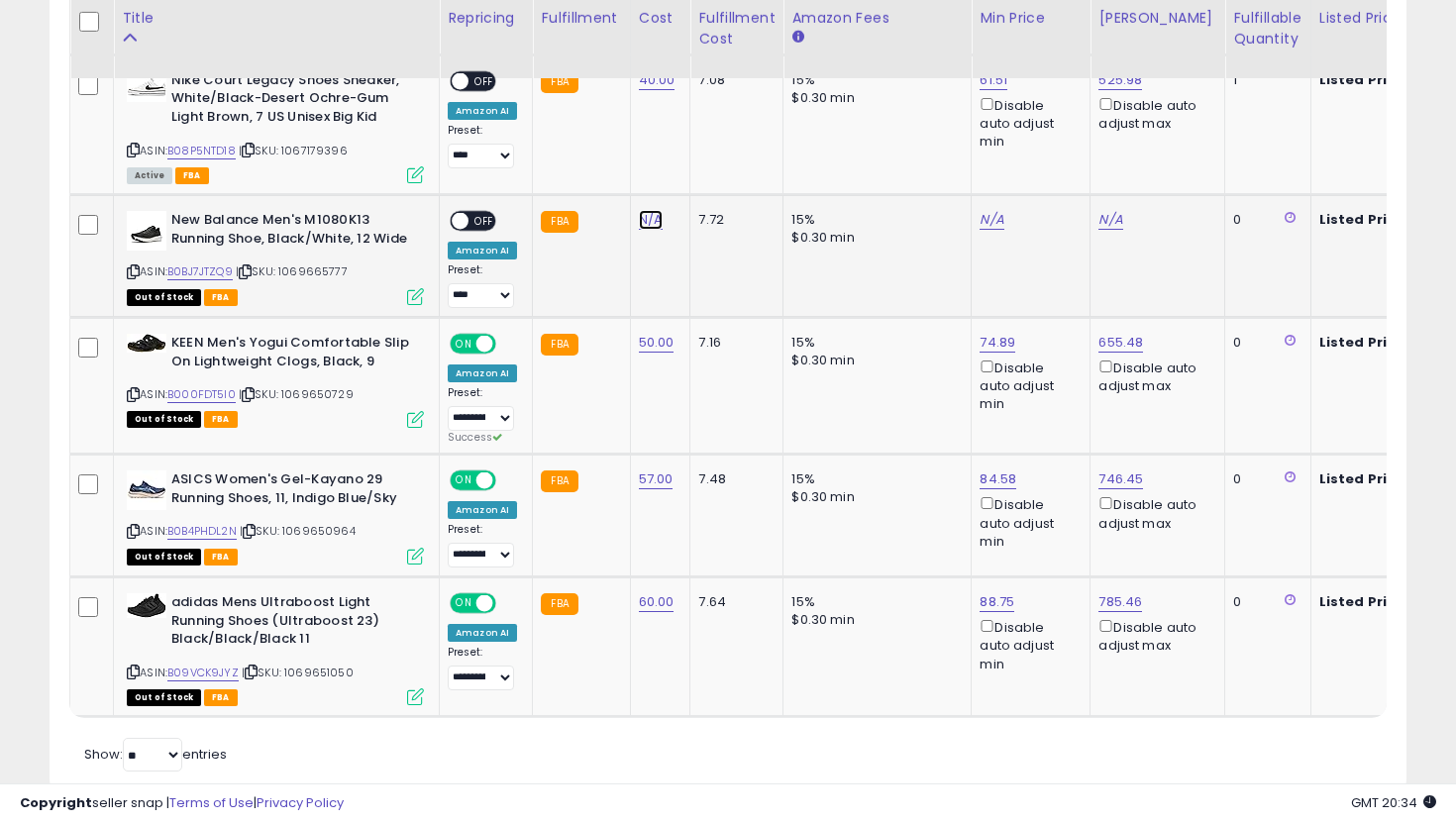 click on "N/A" at bounding box center (651, -43) 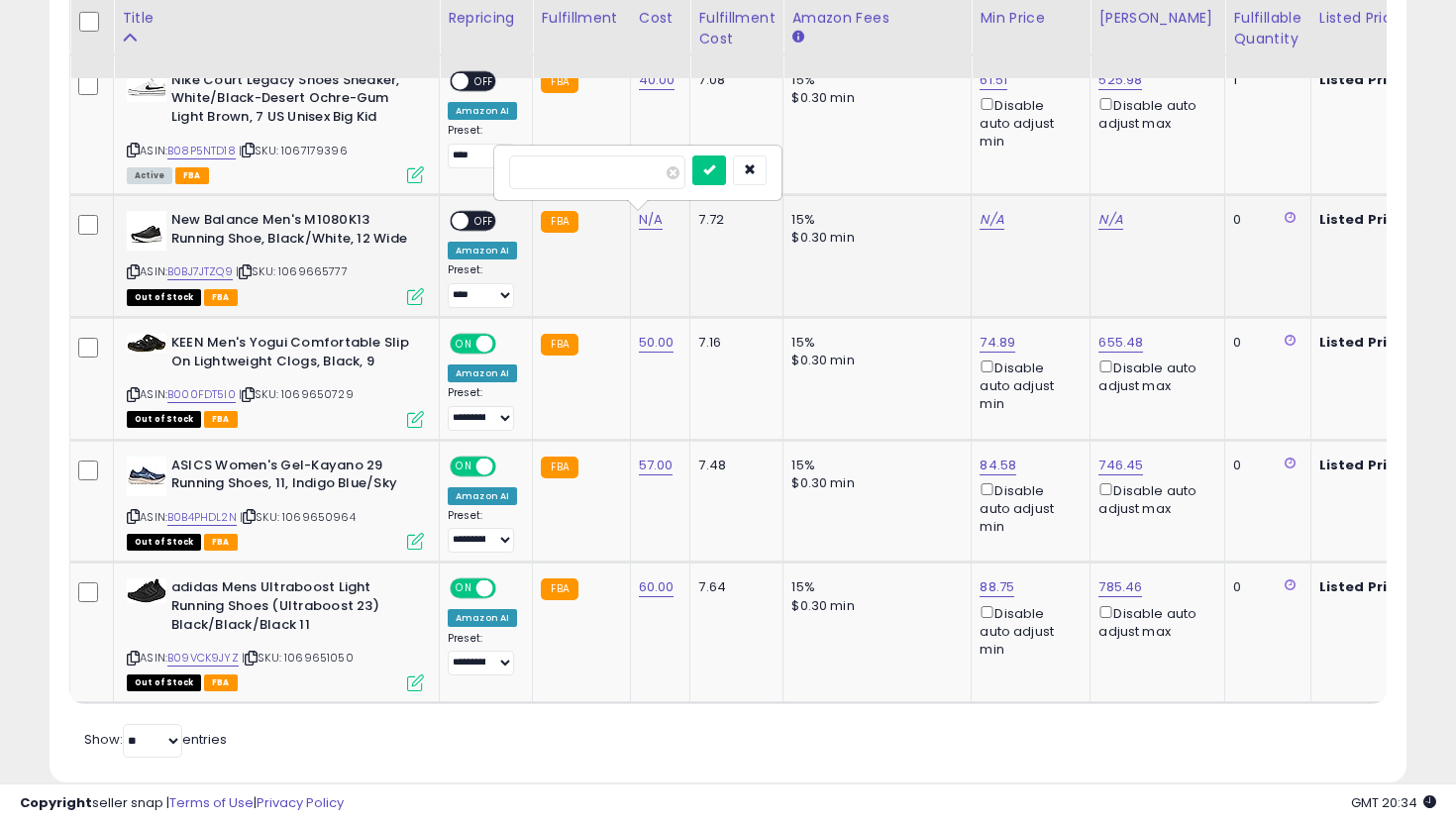 type on "**" 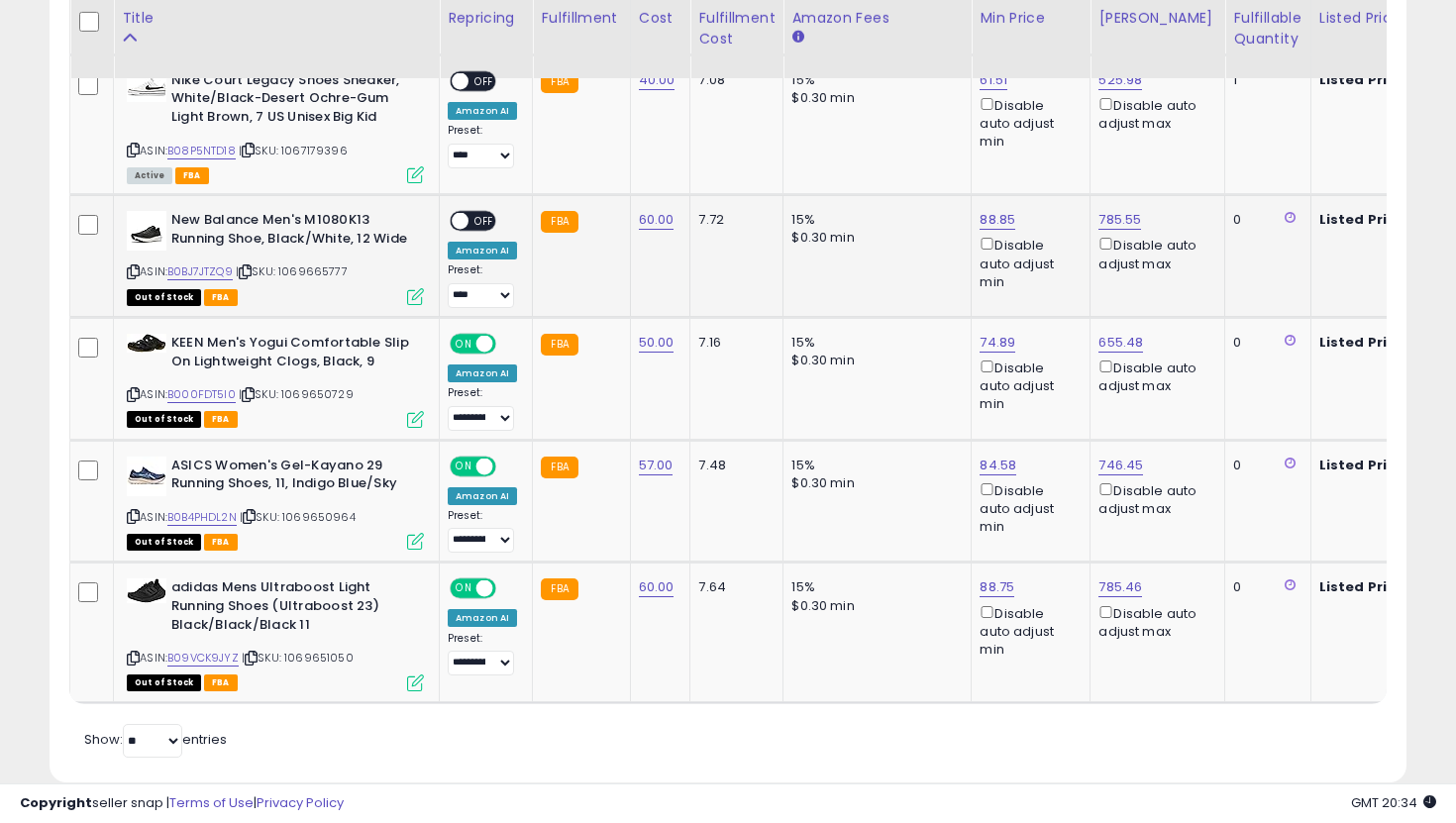click on "OFF" at bounding box center (484, 221) 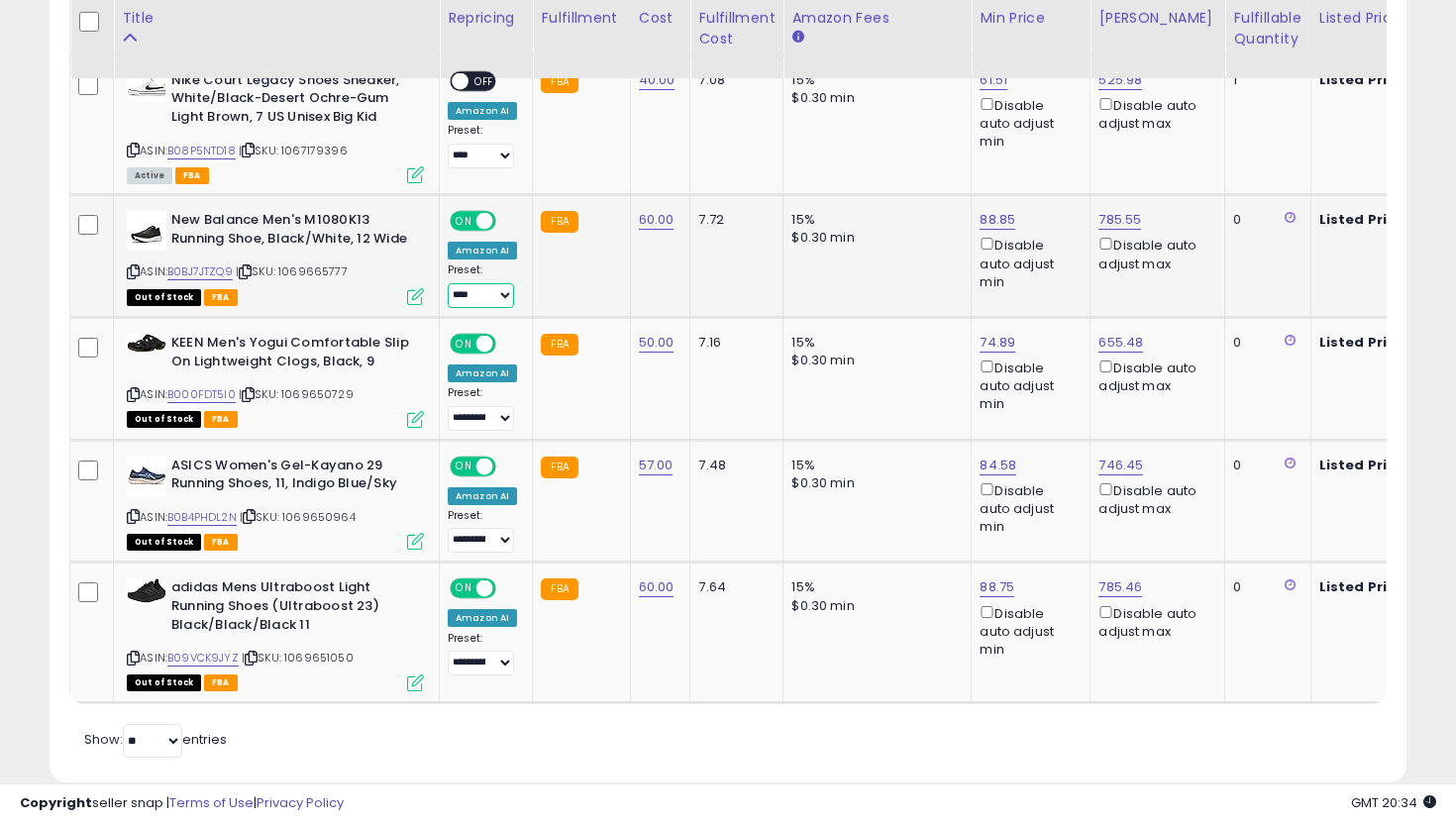 click on "**********" at bounding box center [480, 295] 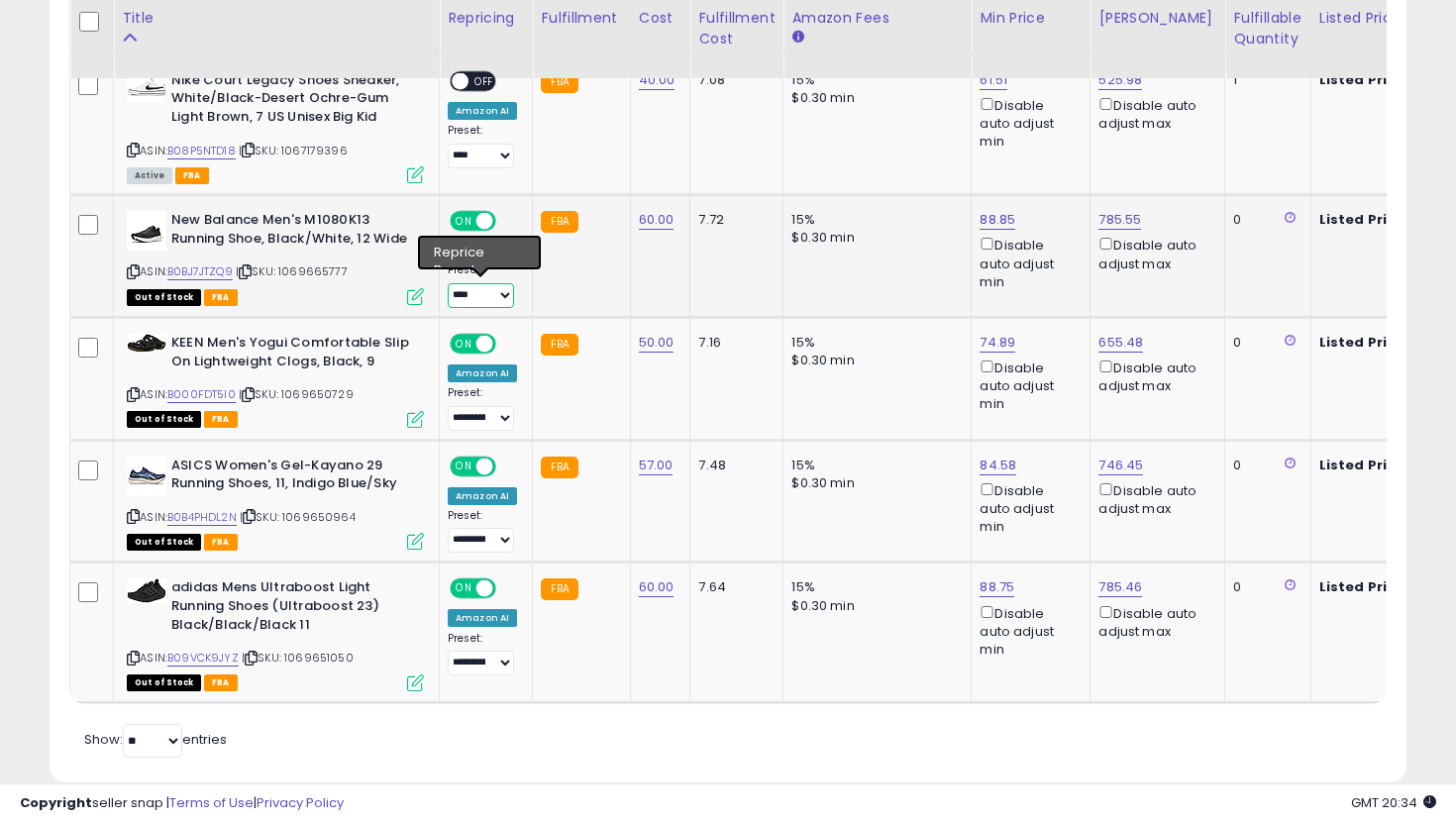 select on "**********" 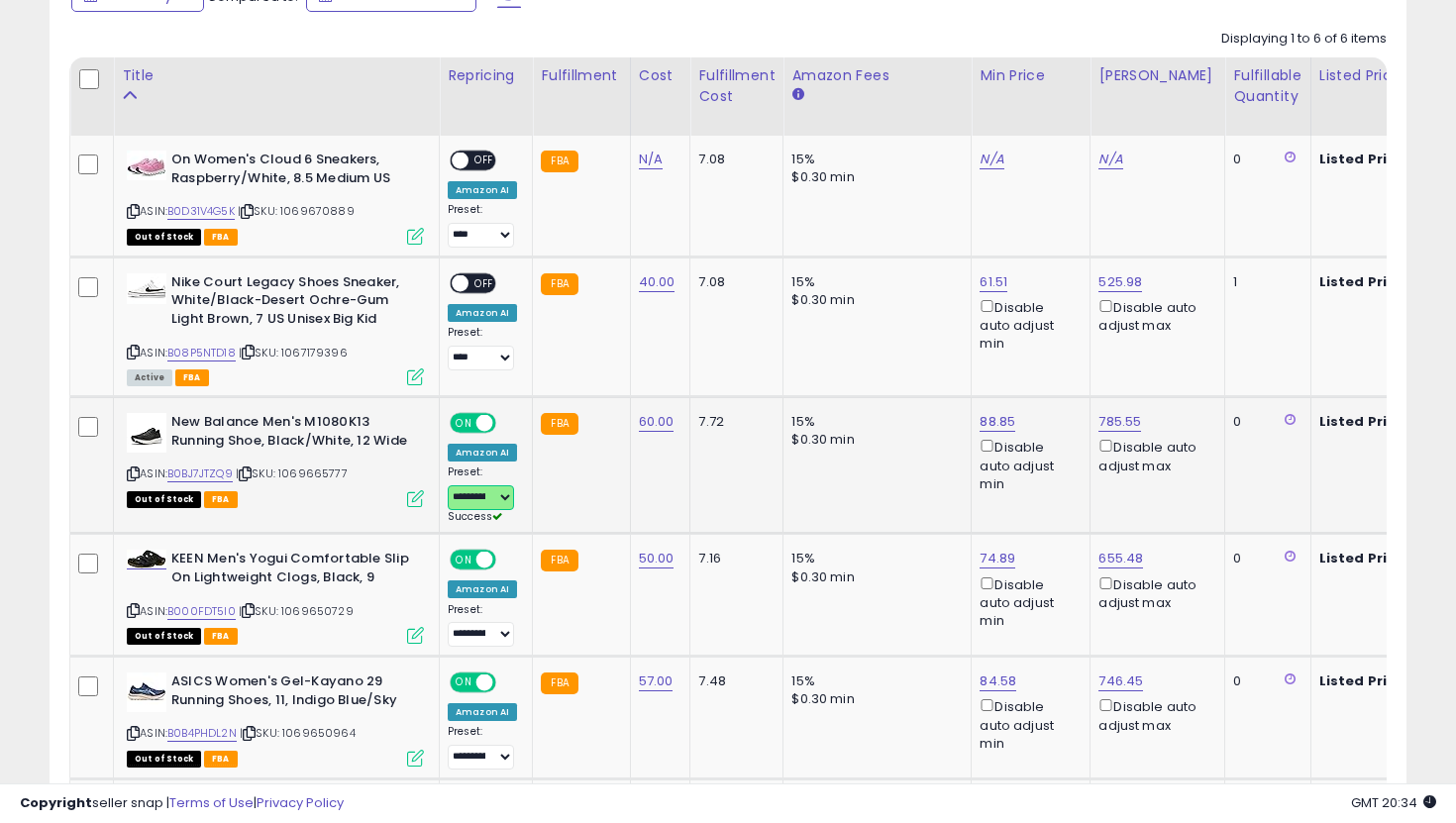 scroll, scrollTop: 902, scrollLeft: 0, axis: vertical 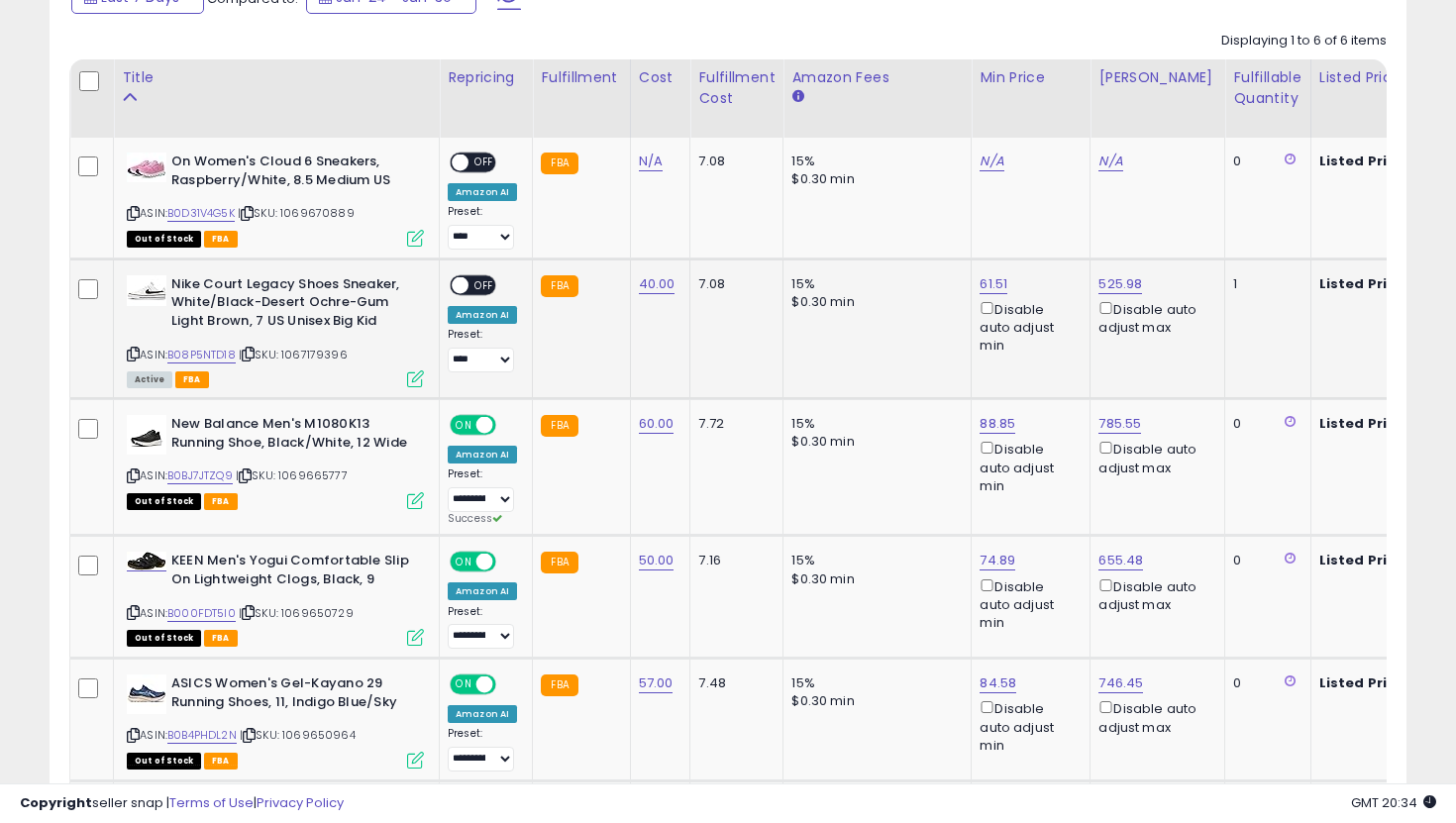 click on "OFF" at bounding box center [484, 284] 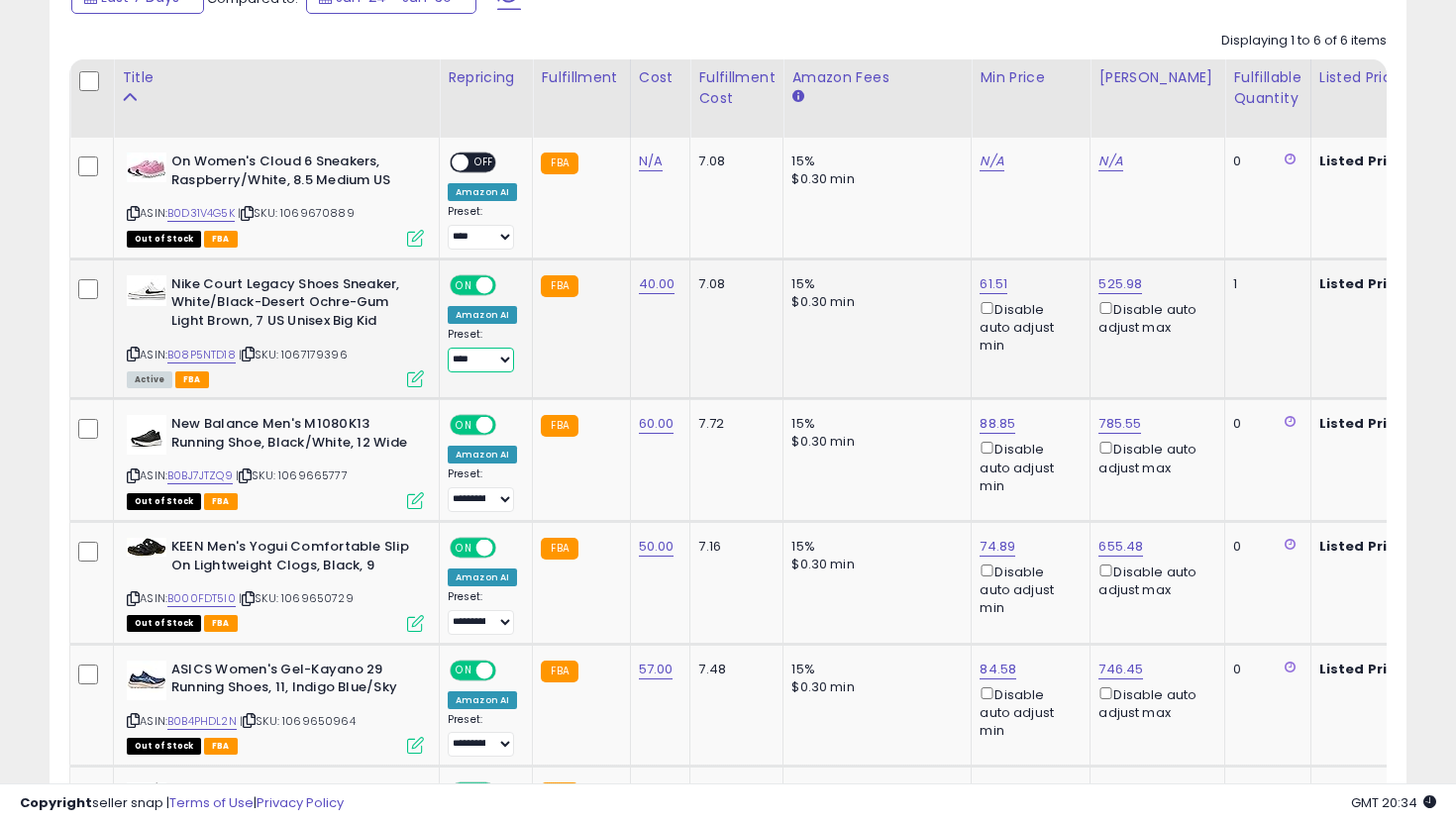 click on "**********" at bounding box center (480, 360) 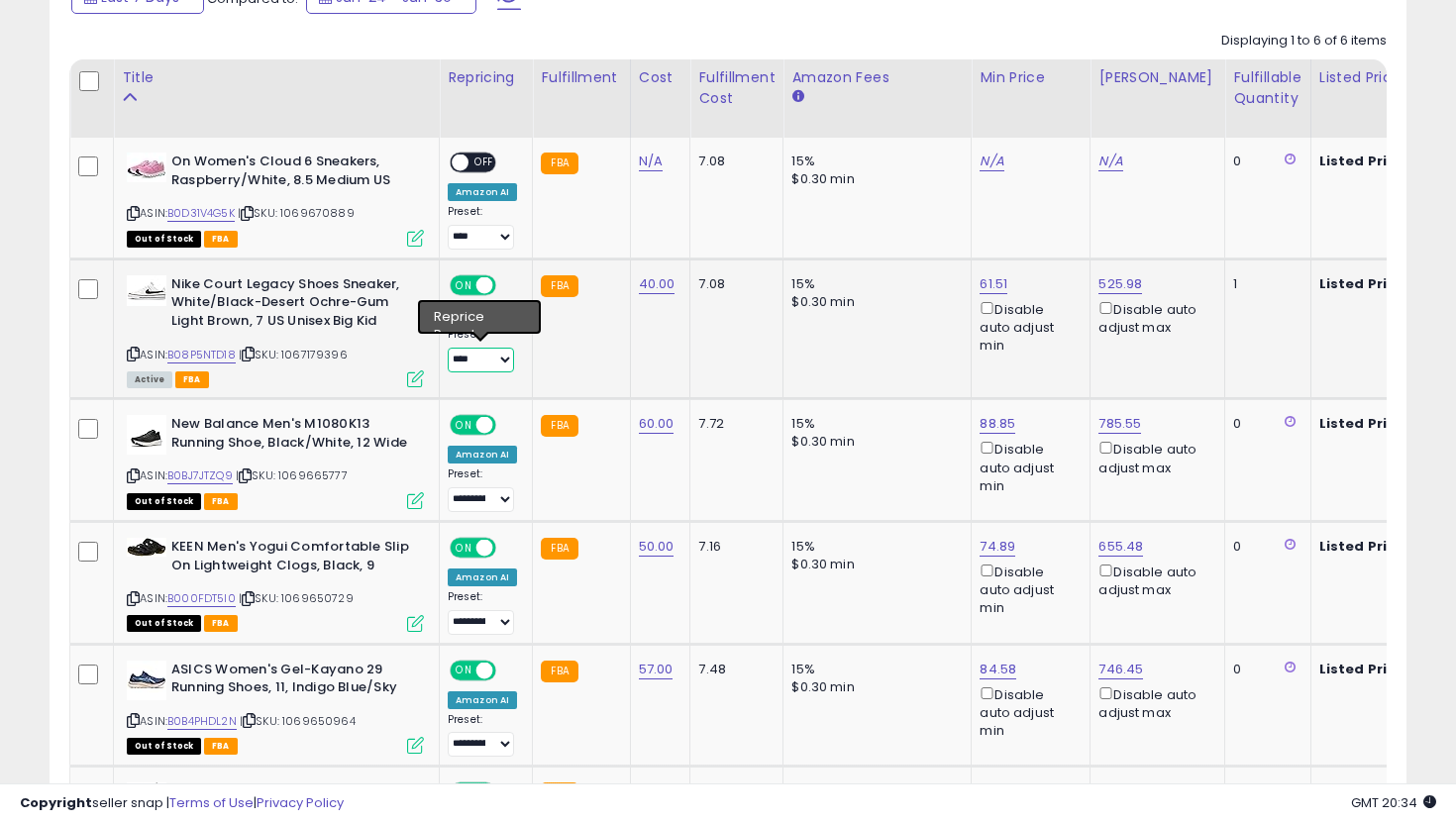 select on "**********" 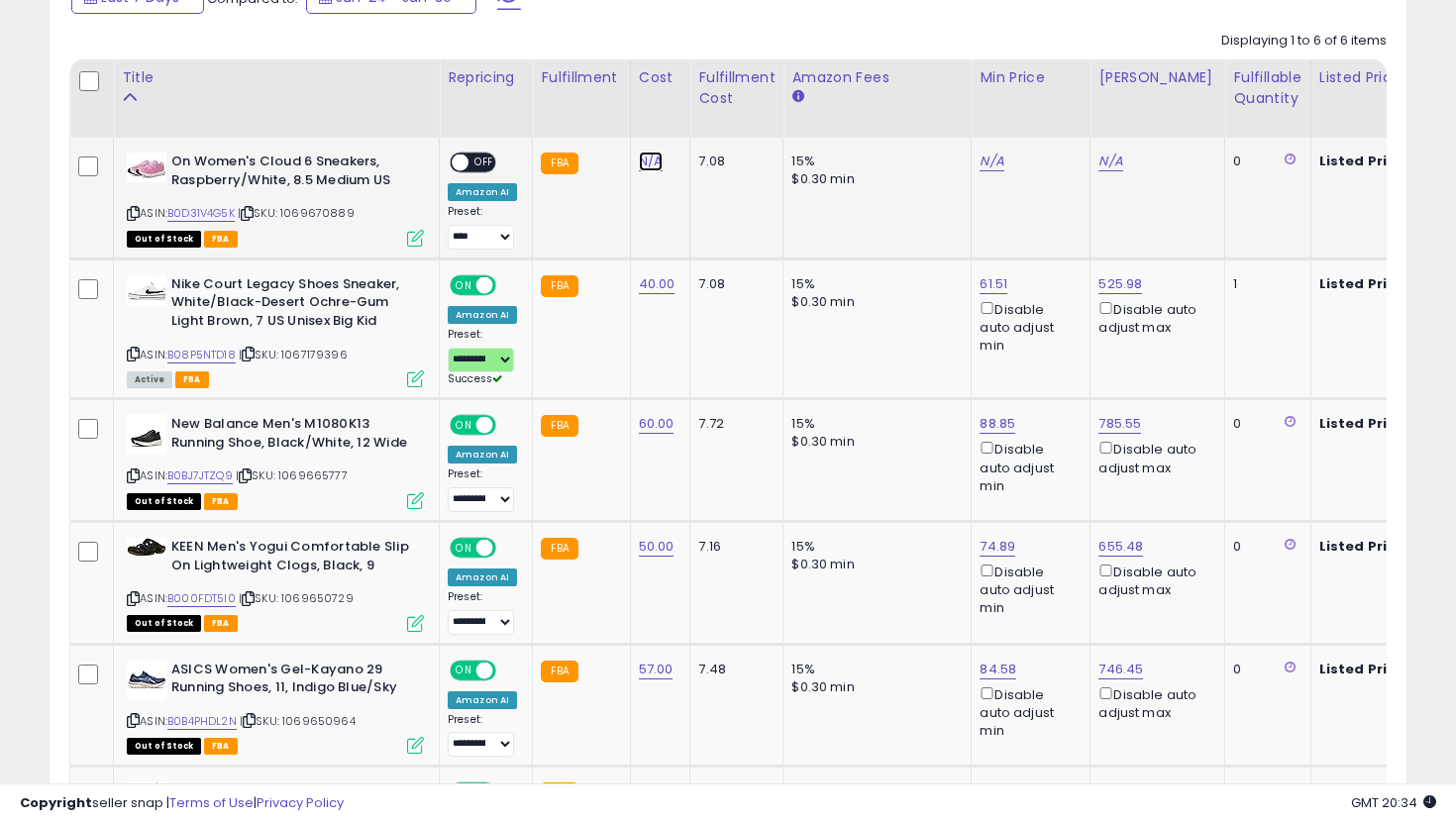 click on "N/A" at bounding box center (651, 161) 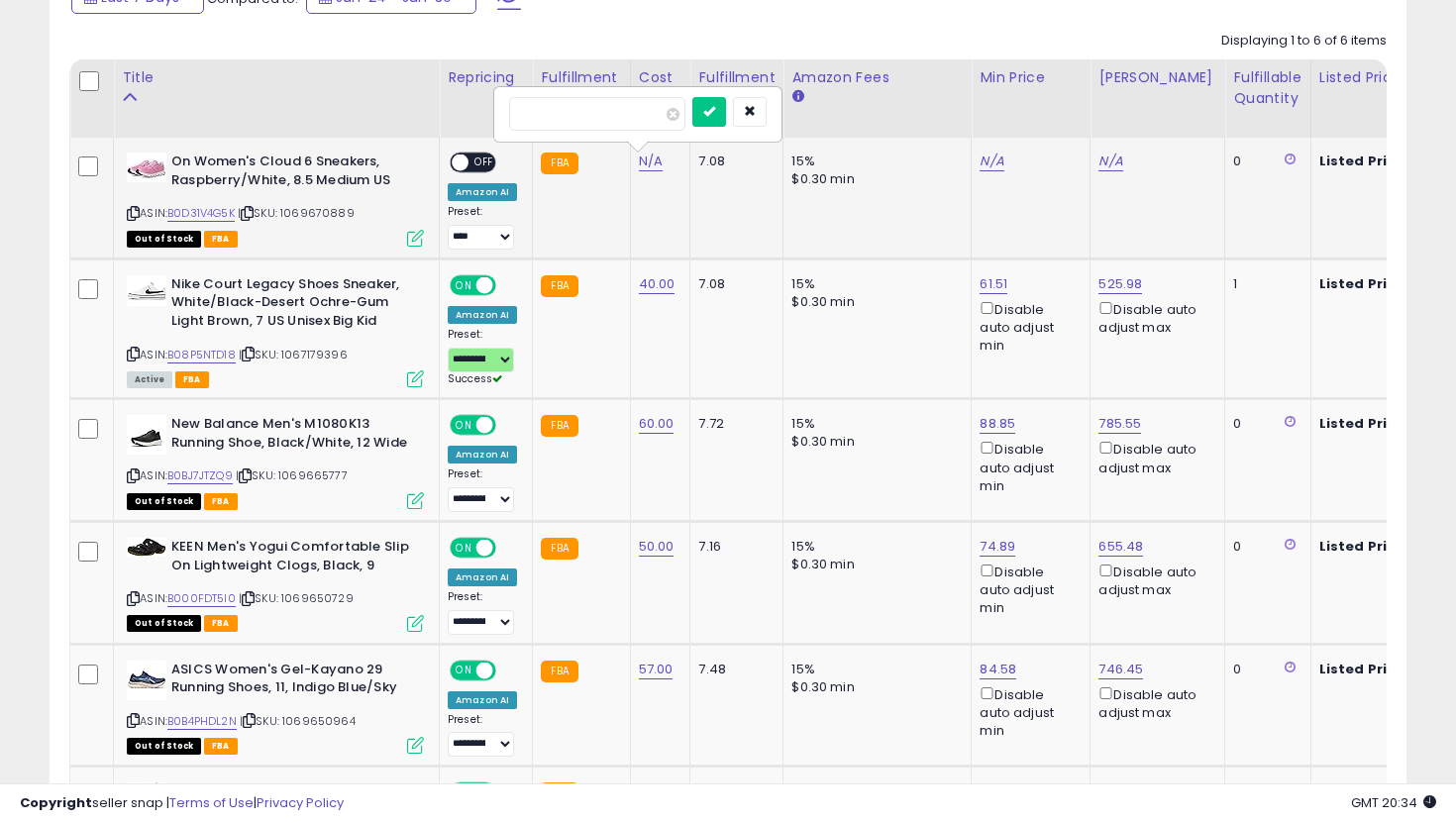 type on "***" 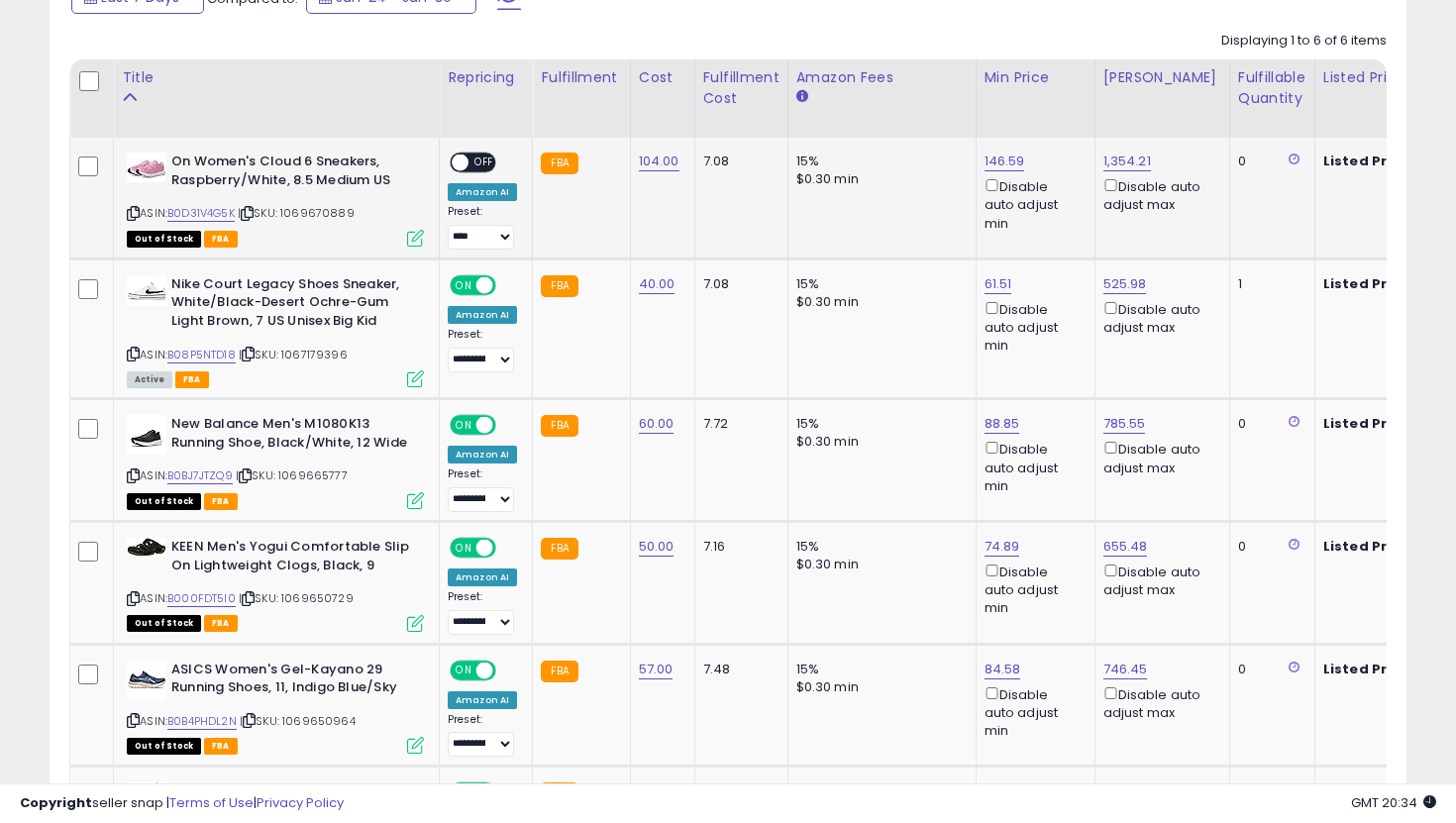 click on "ON   OFF" at bounding box center [451, 162] 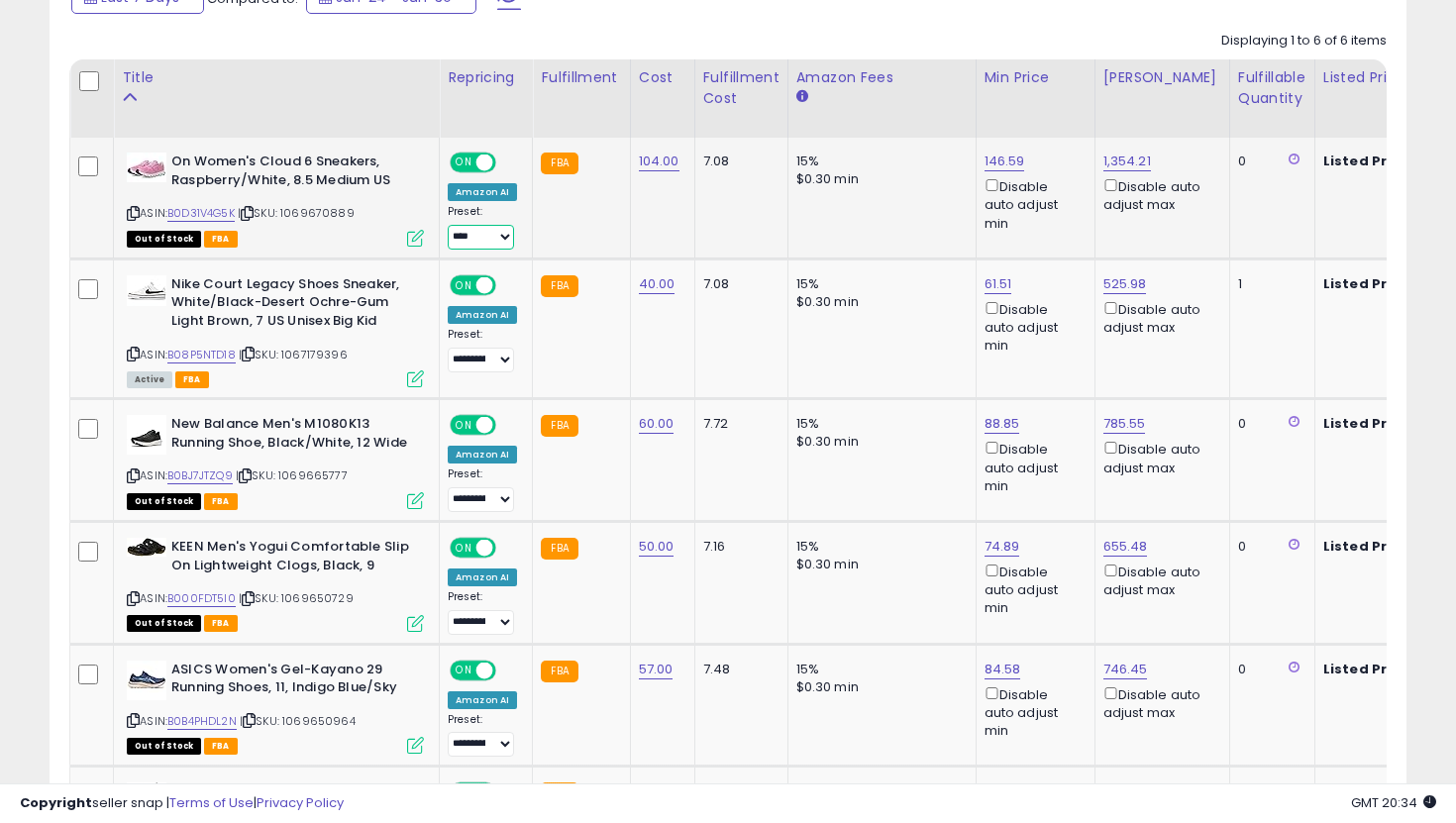 click on "**********" at bounding box center (480, 237) 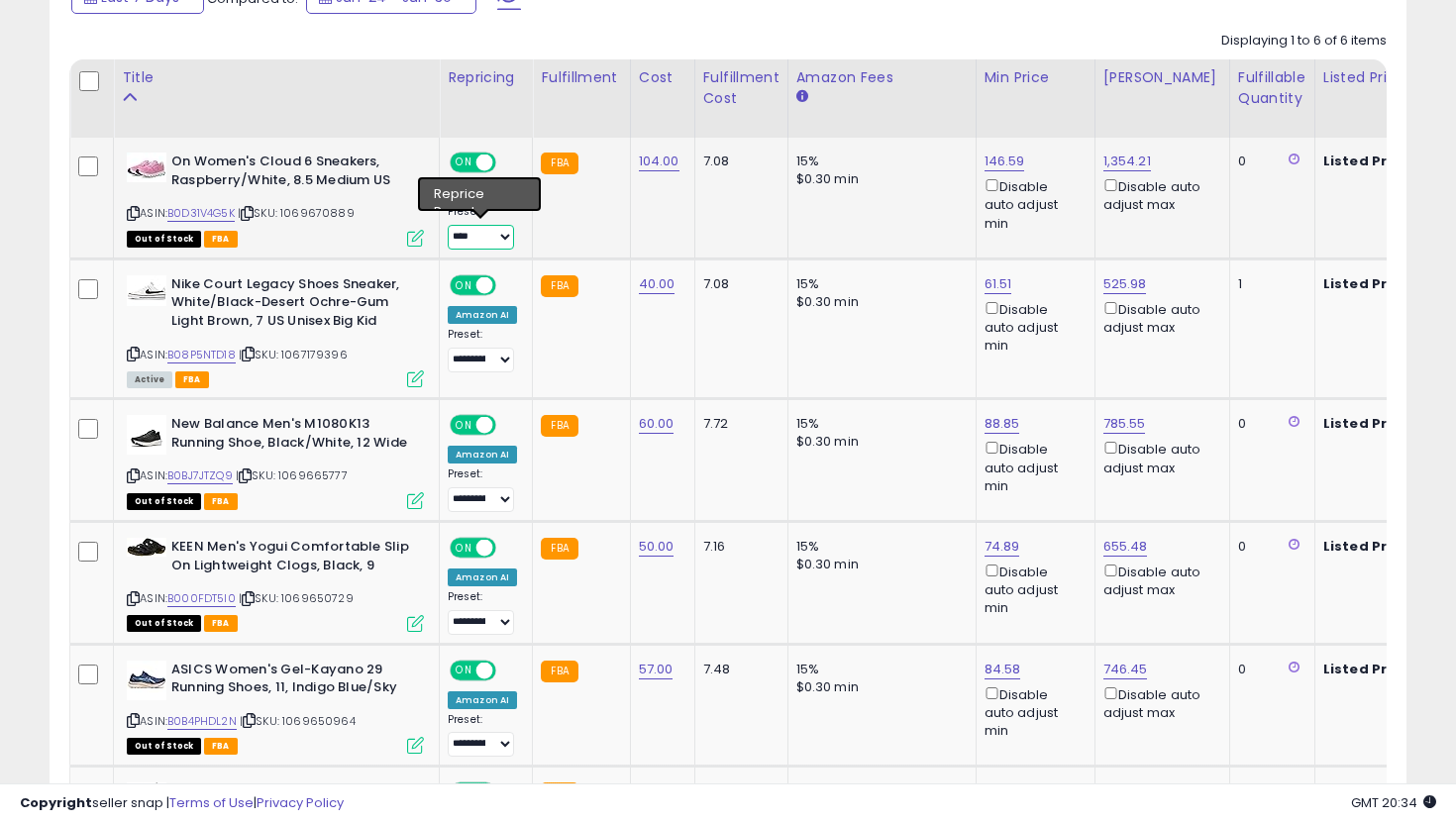 select on "**********" 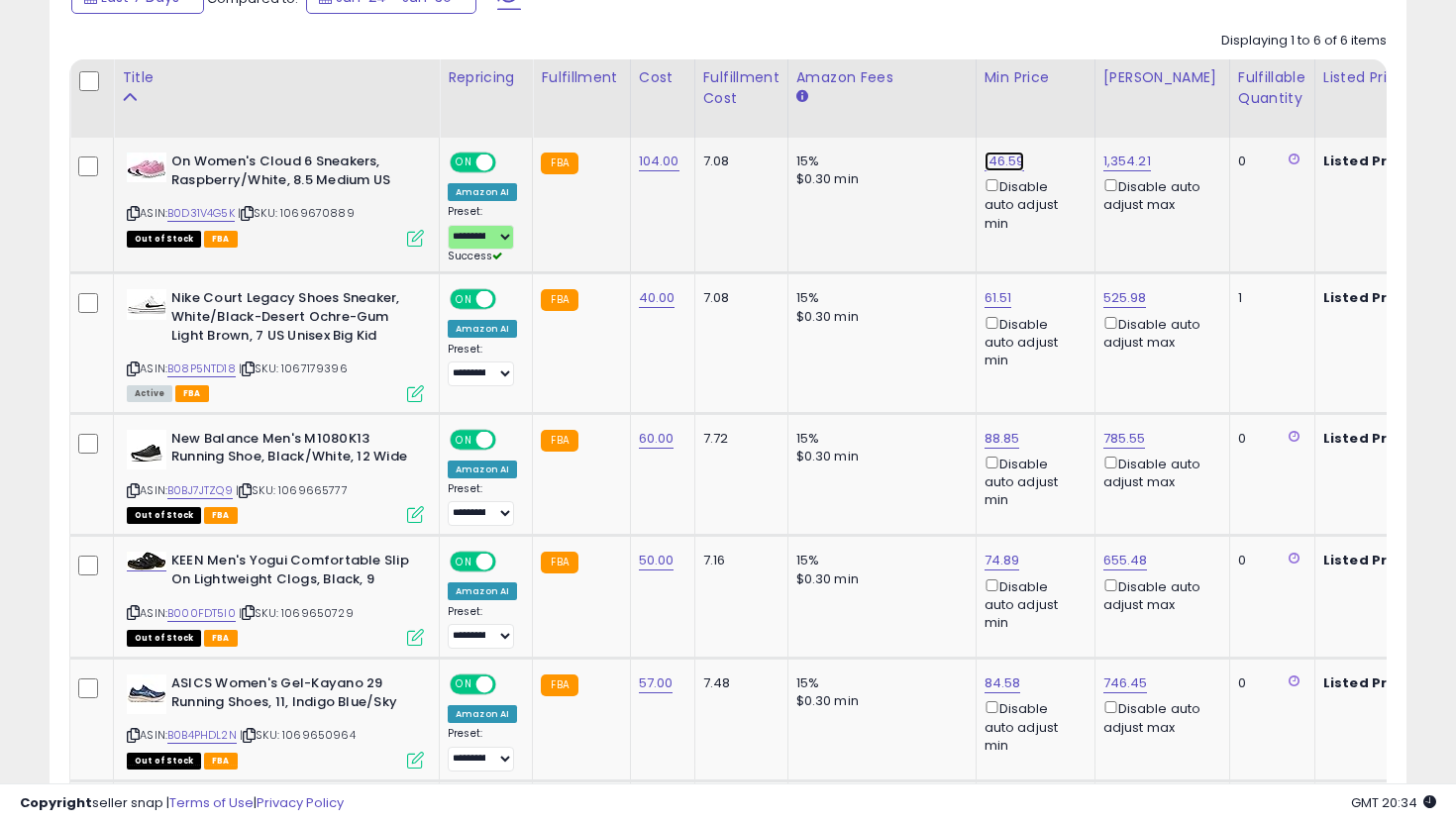click on "146.59" at bounding box center [1004, 161] 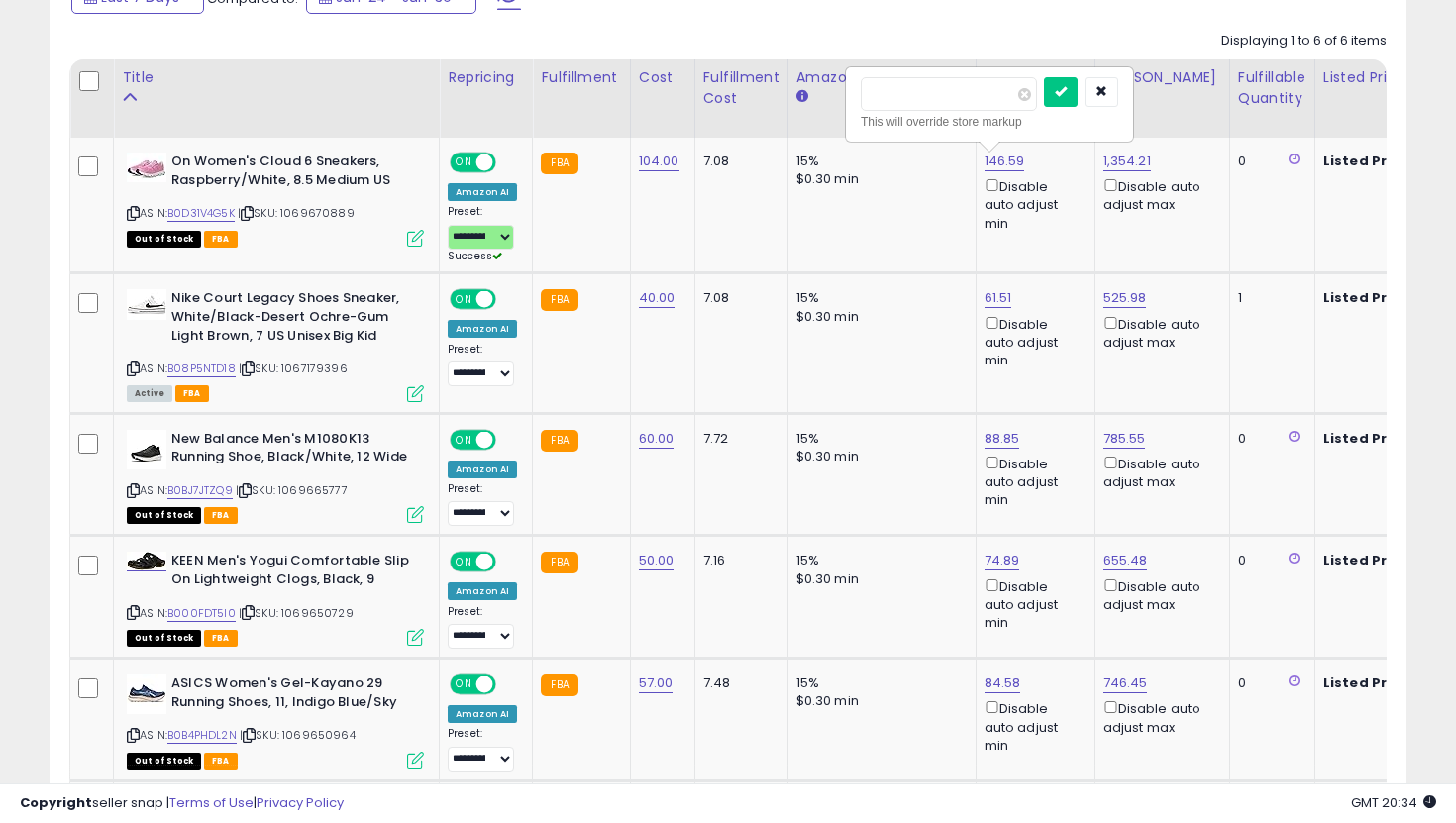 drag, startPoint x: 949, startPoint y: 90, endPoint x: 781, endPoint y: 75, distance: 168.66831 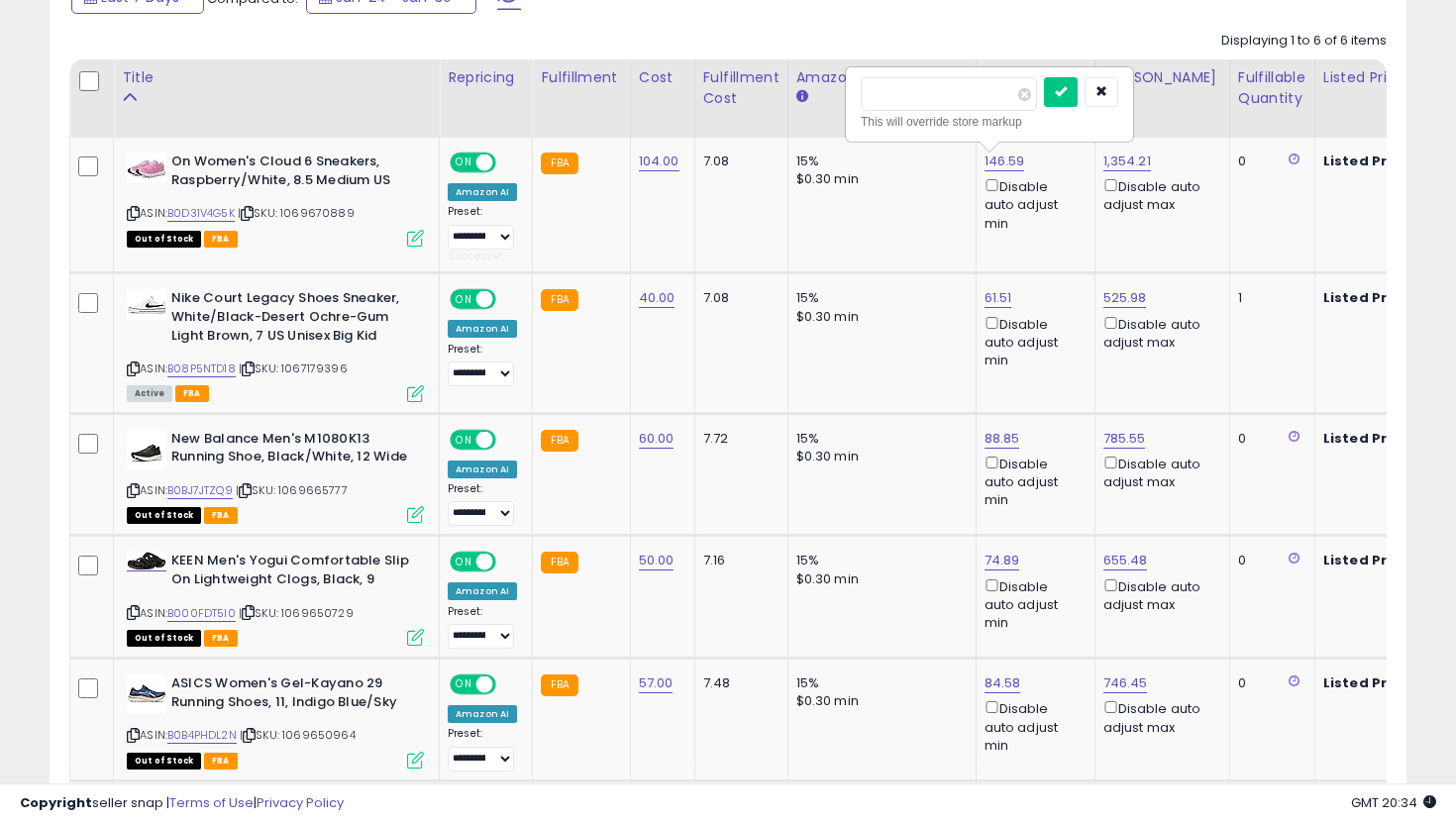type on "***" 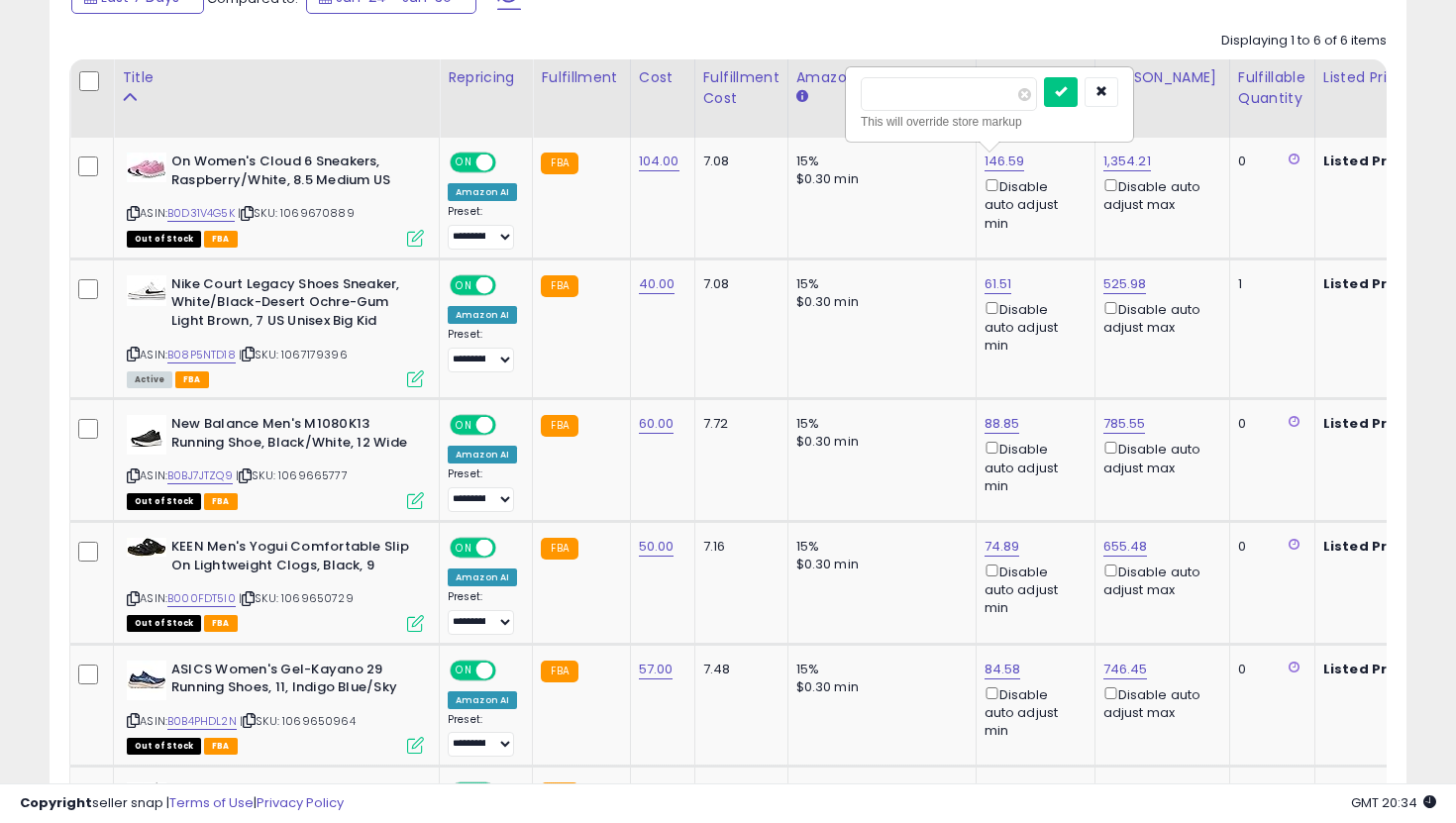 click at bounding box center [1061, 92] 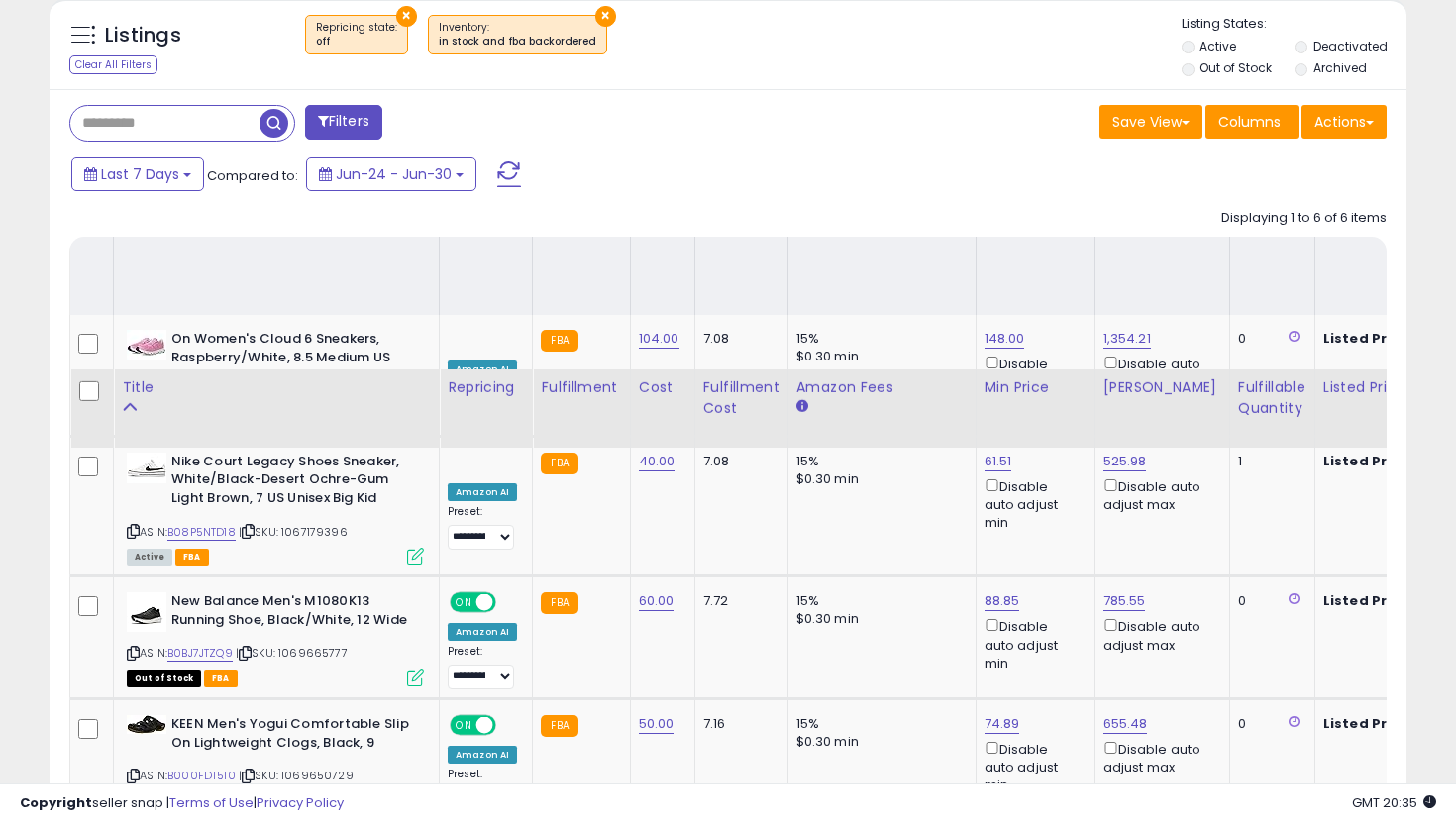 scroll, scrollTop: 0, scrollLeft: 0, axis: both 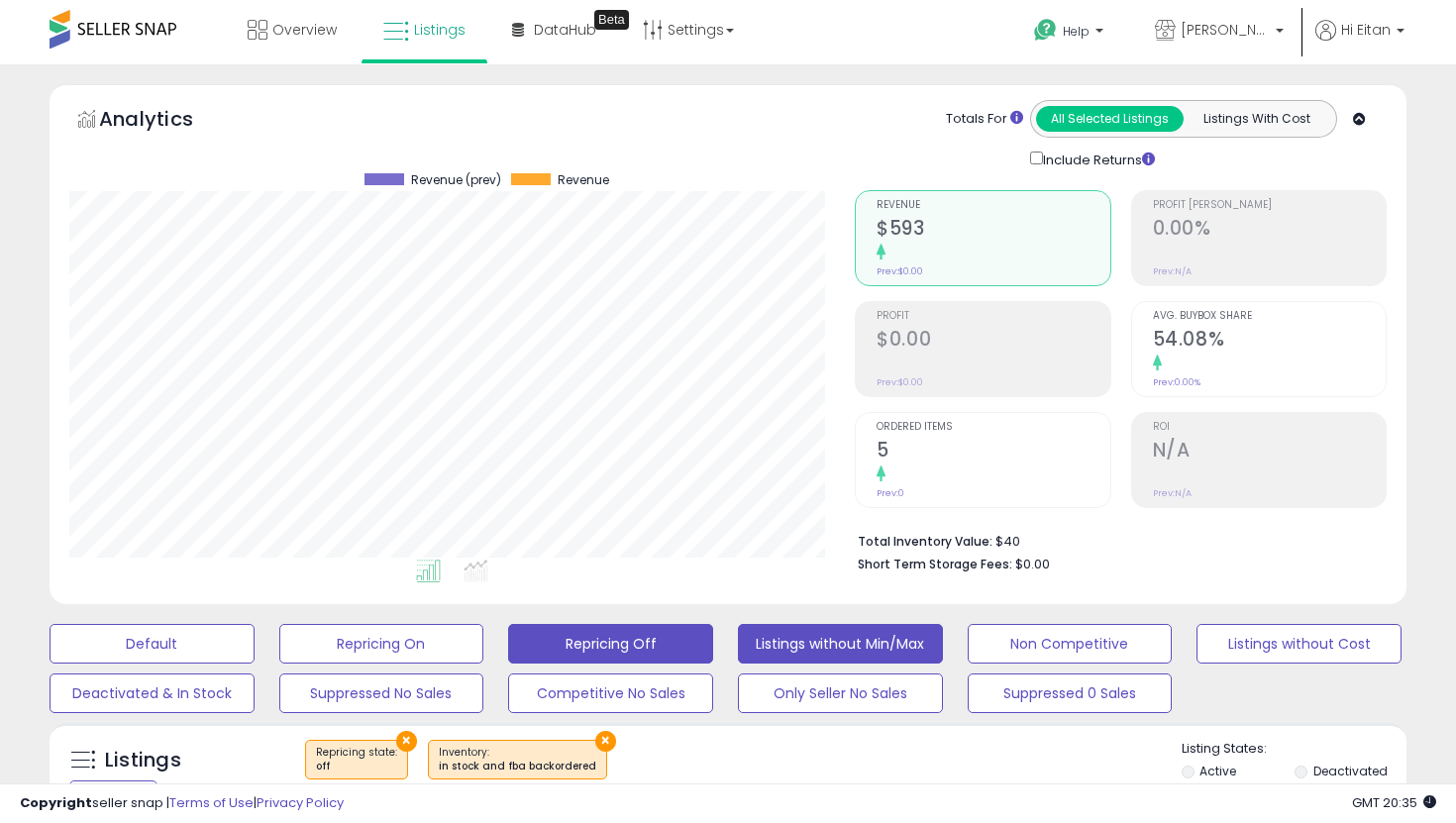 click on "Listings without Min/Max" at bounding box center [152, 644] 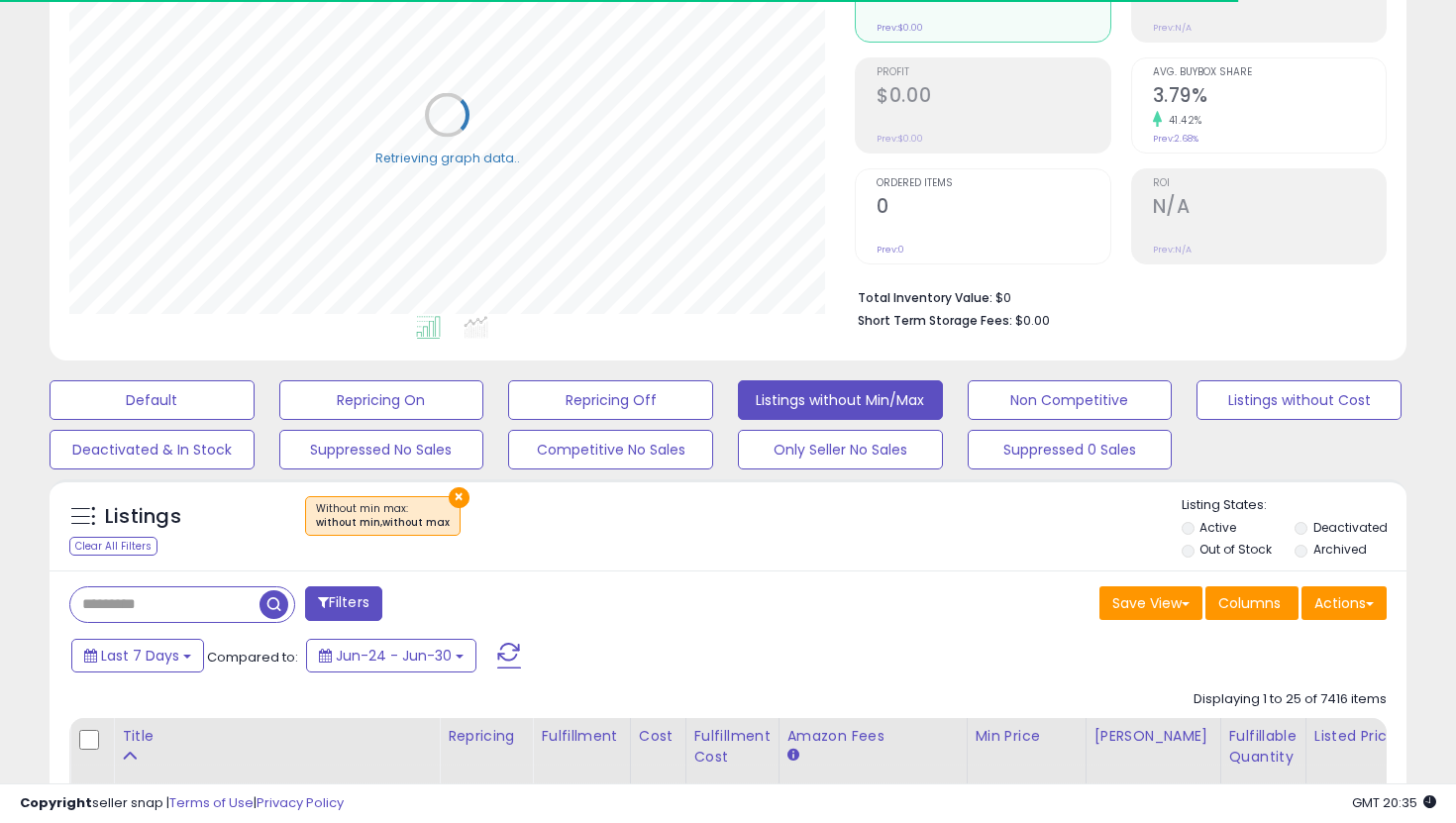 scroll, scrollTop: 257, scrollLeft: 0, axis: vertical 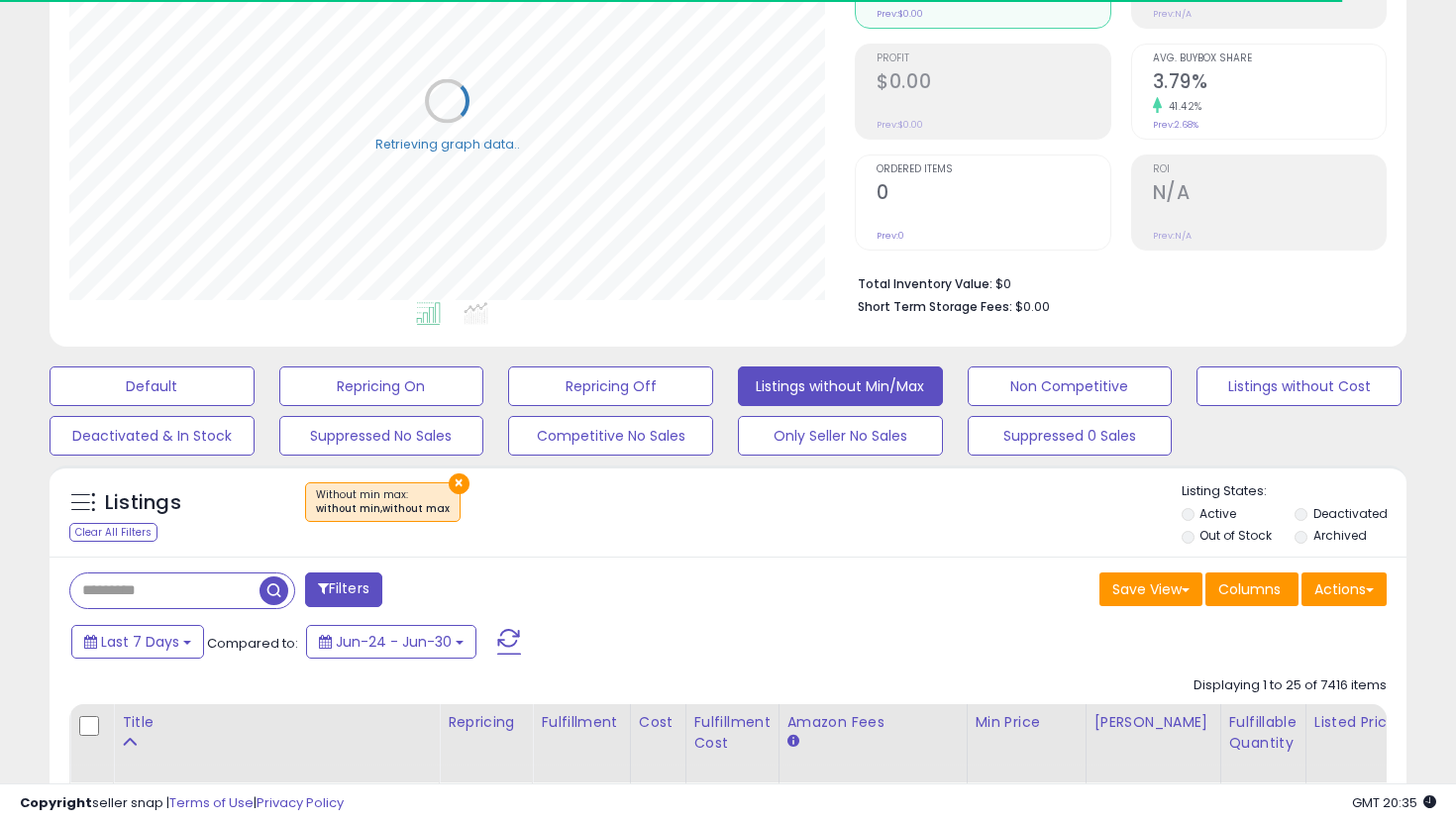 click on "Out of Stock" at bounding box center (1236, 538) 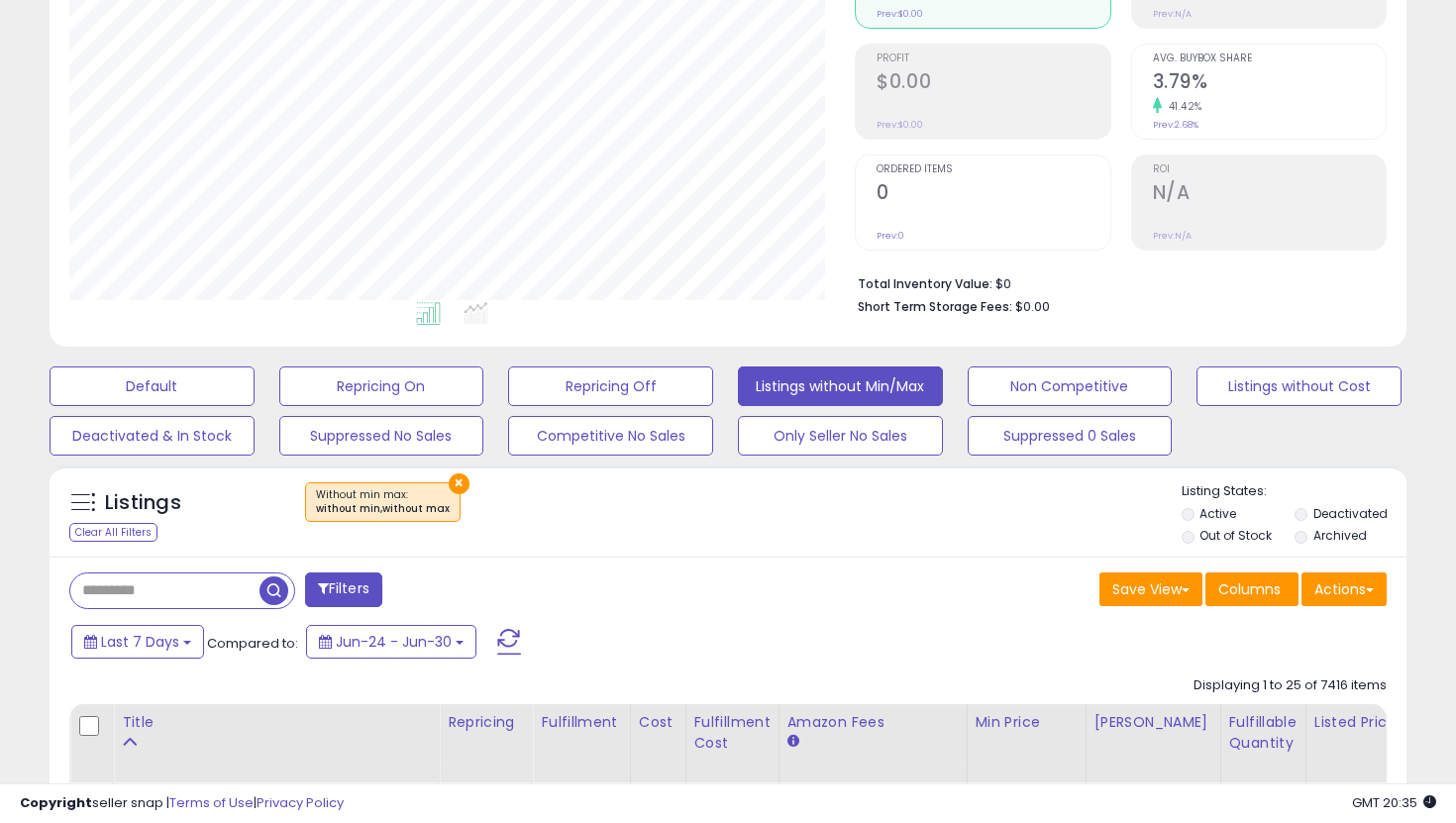 scroll, scrollTop: 989967, scrollLeft: 989690, axis: both 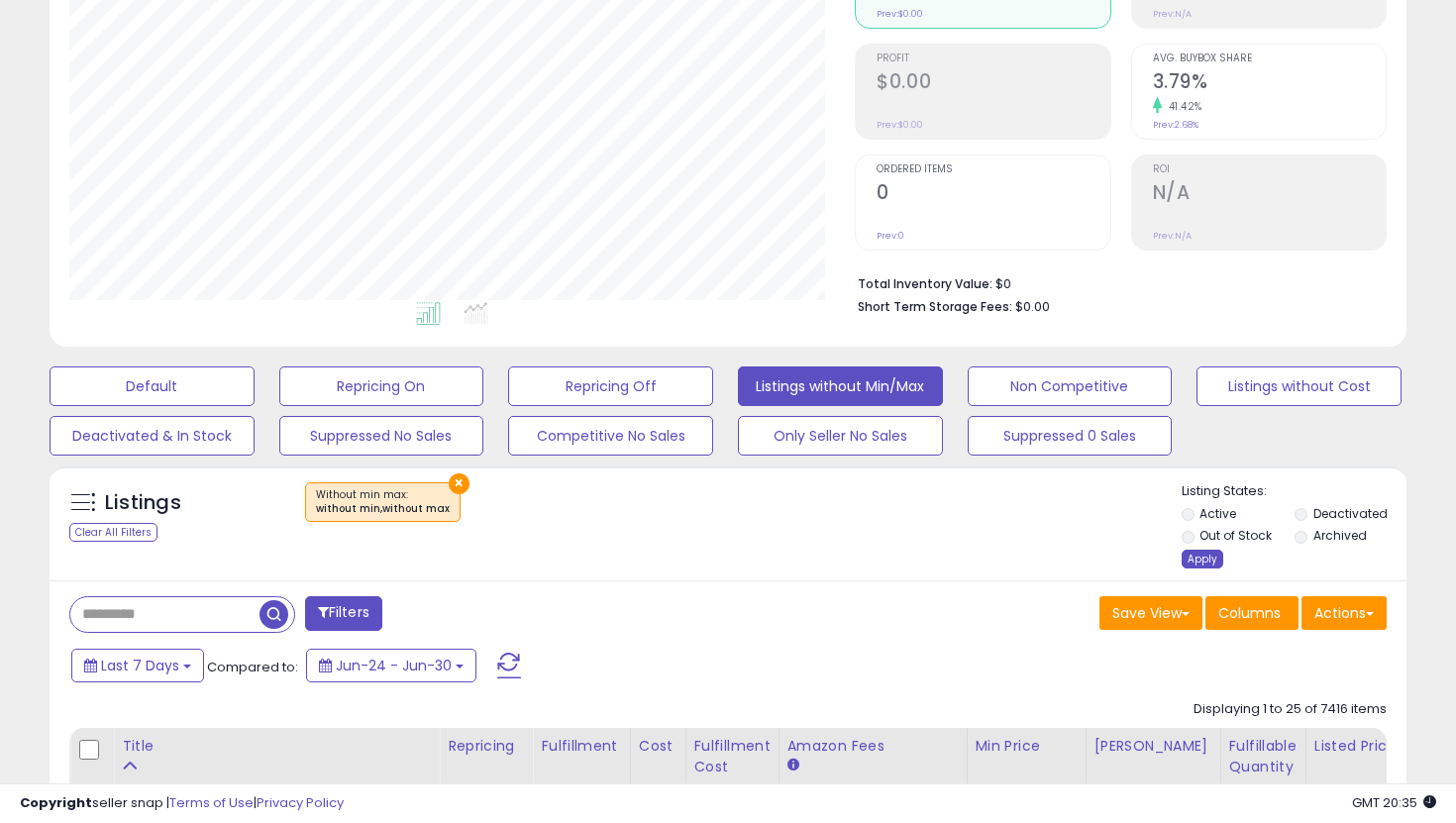 click on "Apply" at bounding box center (1202, 559) 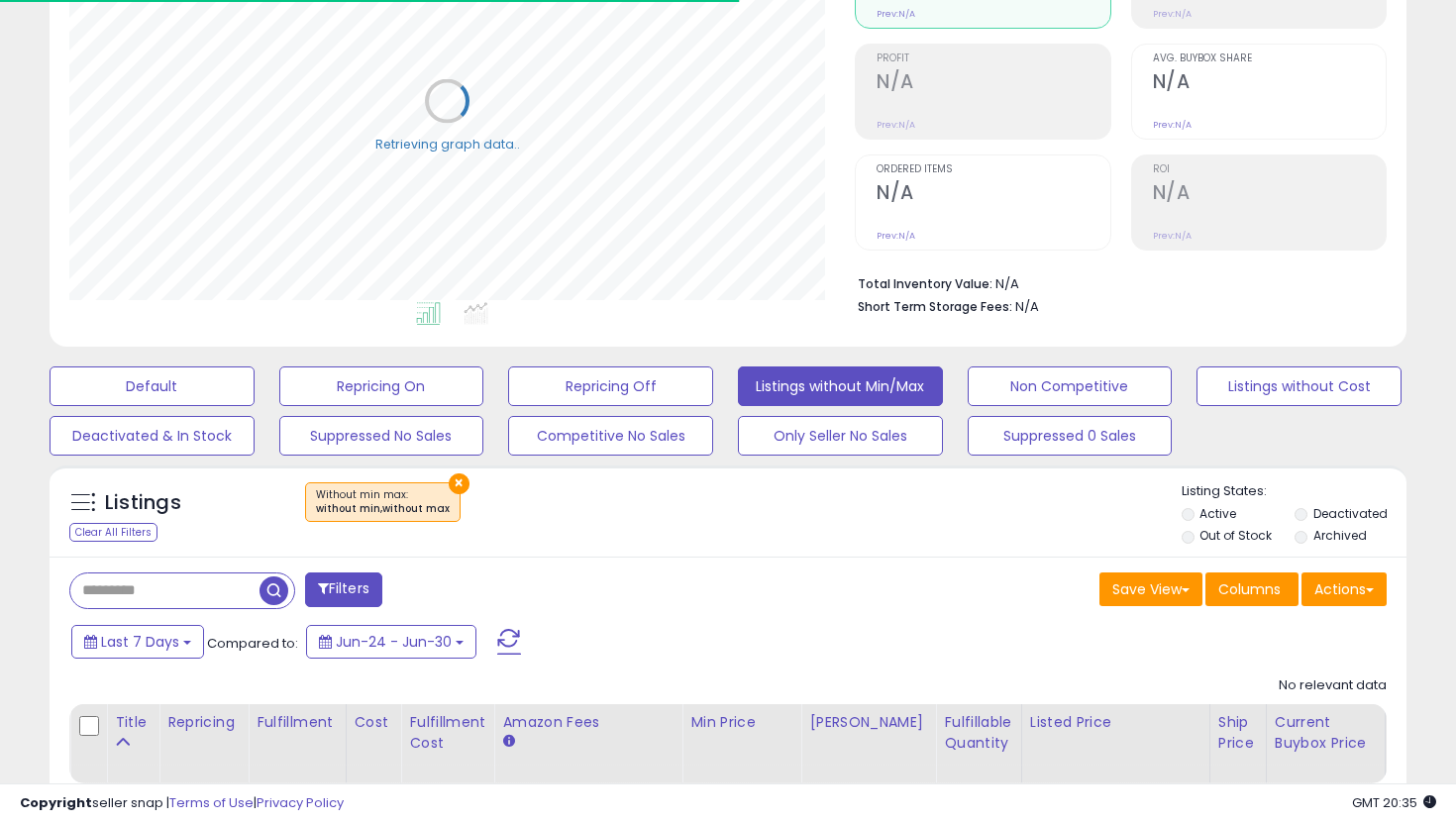 scroll, scrollTop: 328, scrollLeft: 0, axis: vertical 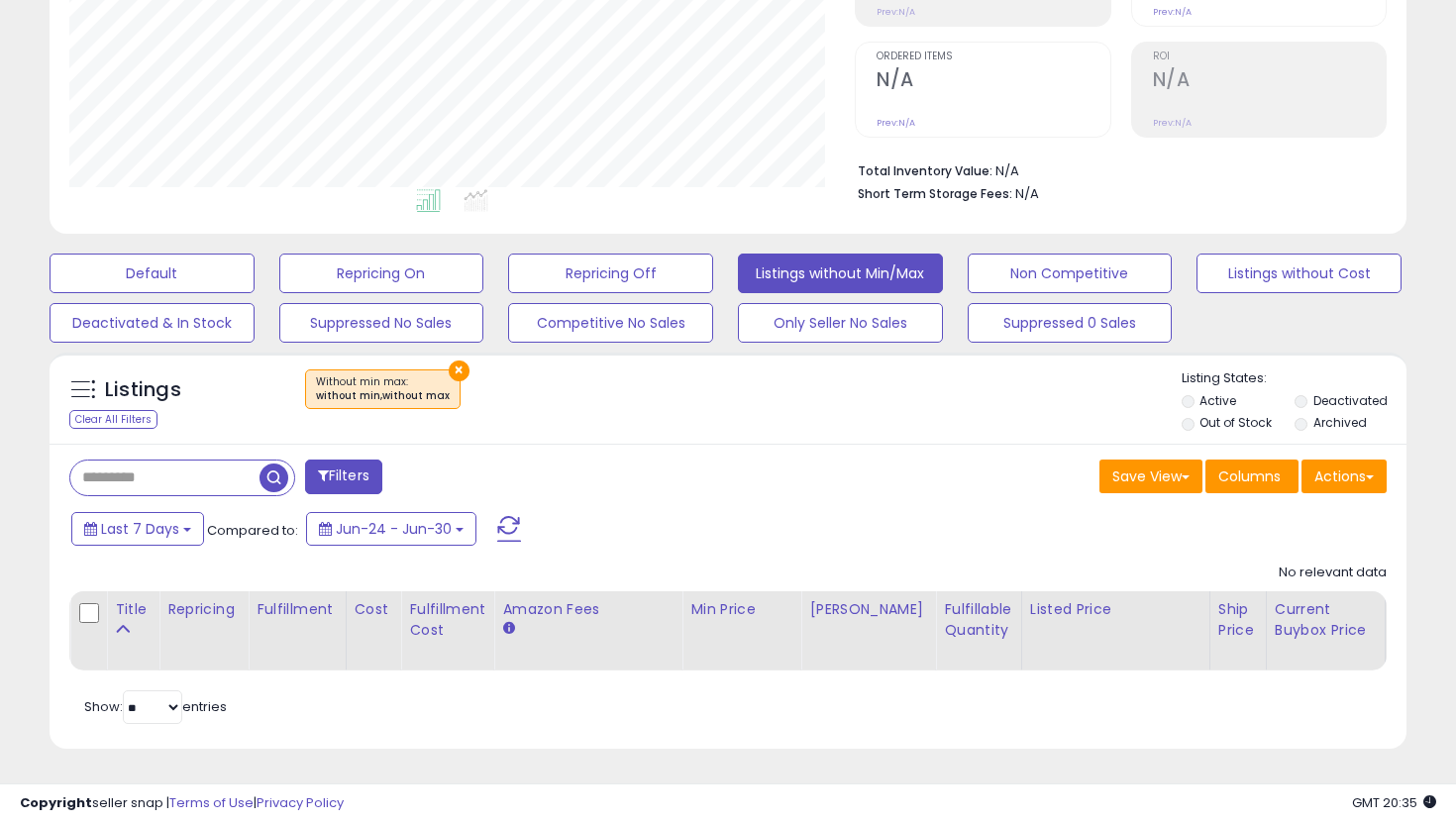 click on "Default
Repricing On
Repricing Off
Listings without Min/Max
Non Competitive
Listings without Cost
Deactivated & In Stock
Suppressed No Sales
Competitive No Sales
Only Seller No Sales
Suppressed 0 Sales" at bounding box center [728, 293] 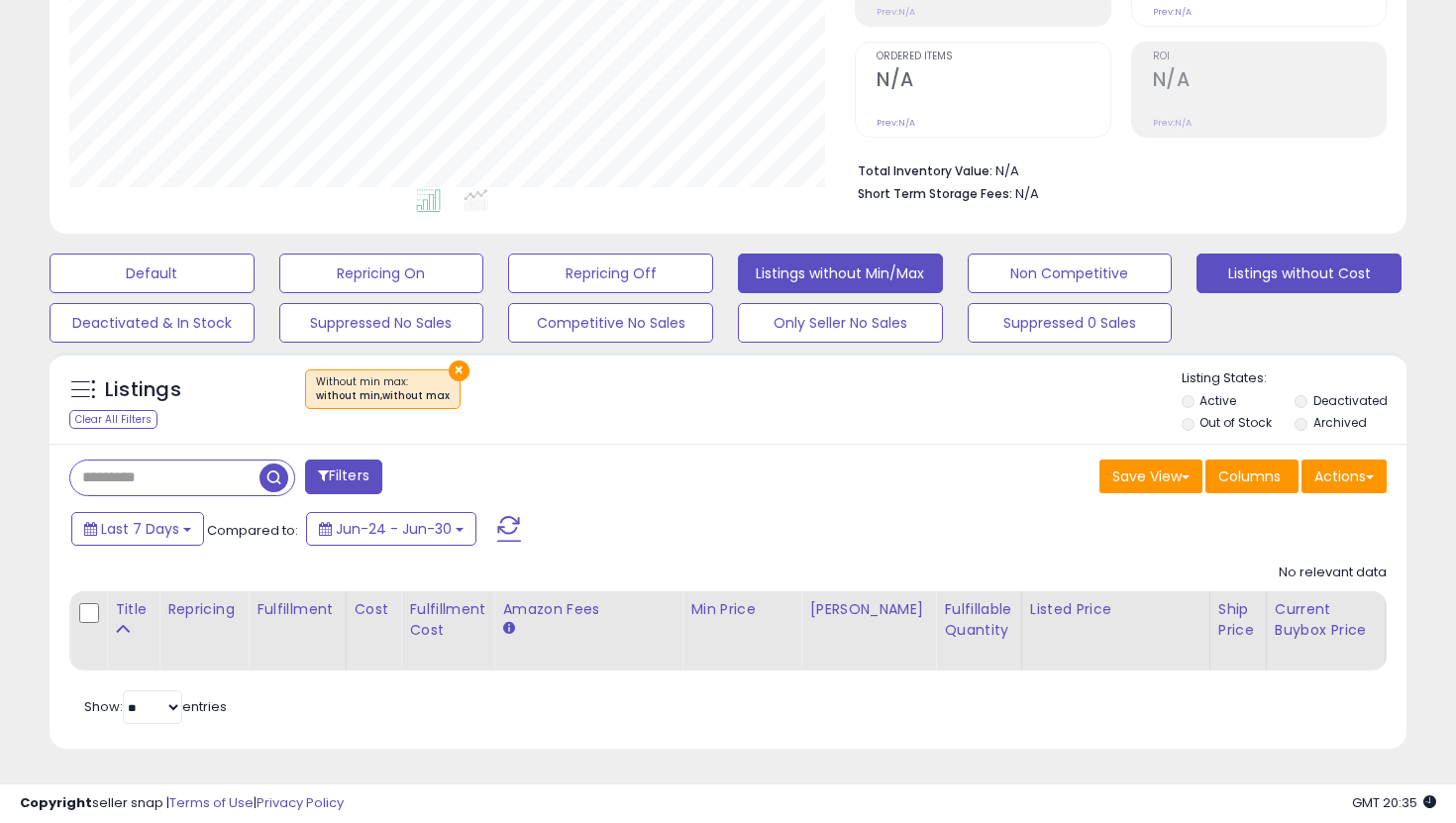 click on "Listings without Cost" at bounding box center (152, 273) 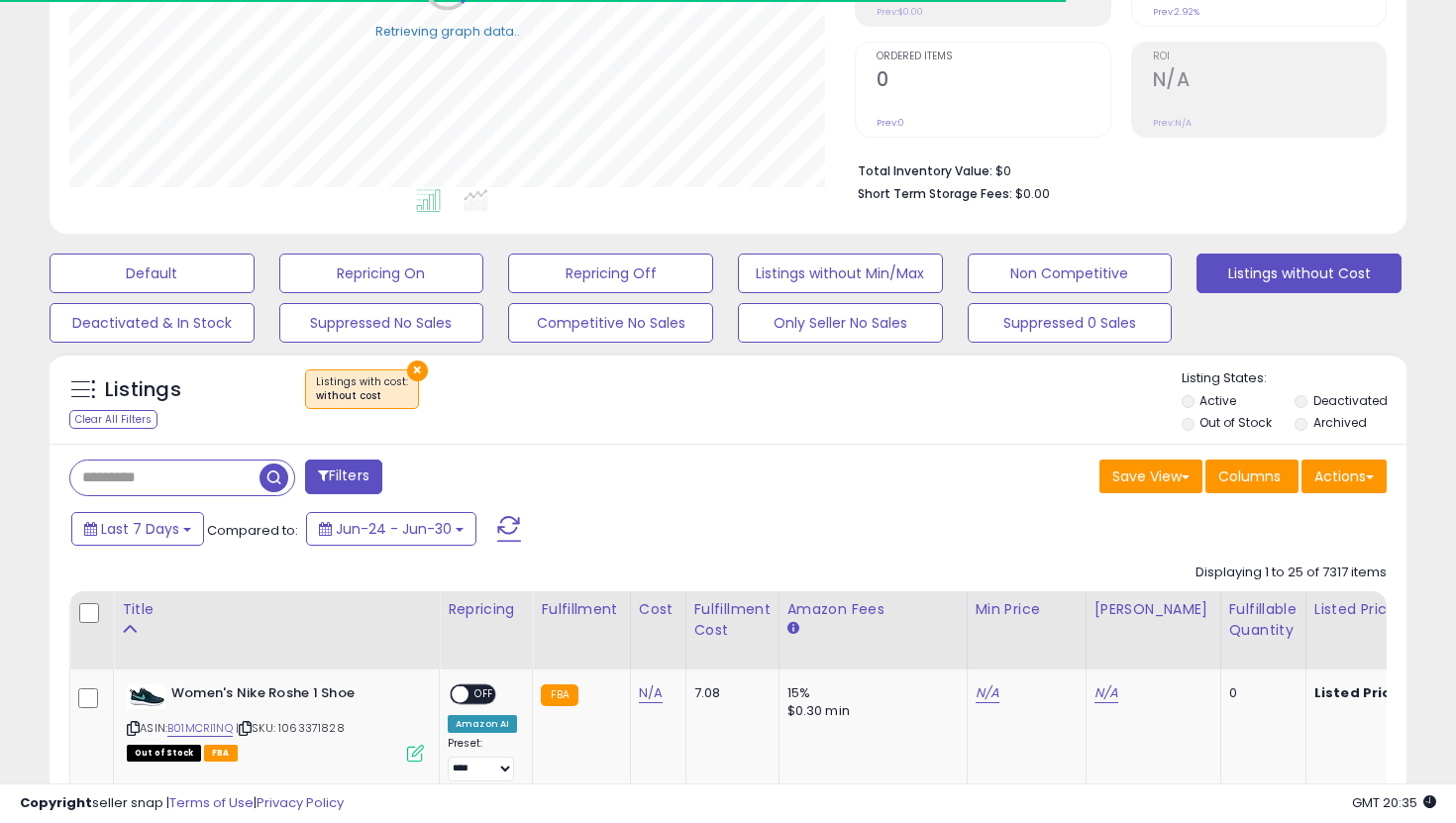 click on "Out of Stock" at bounding box center [1236, 425] 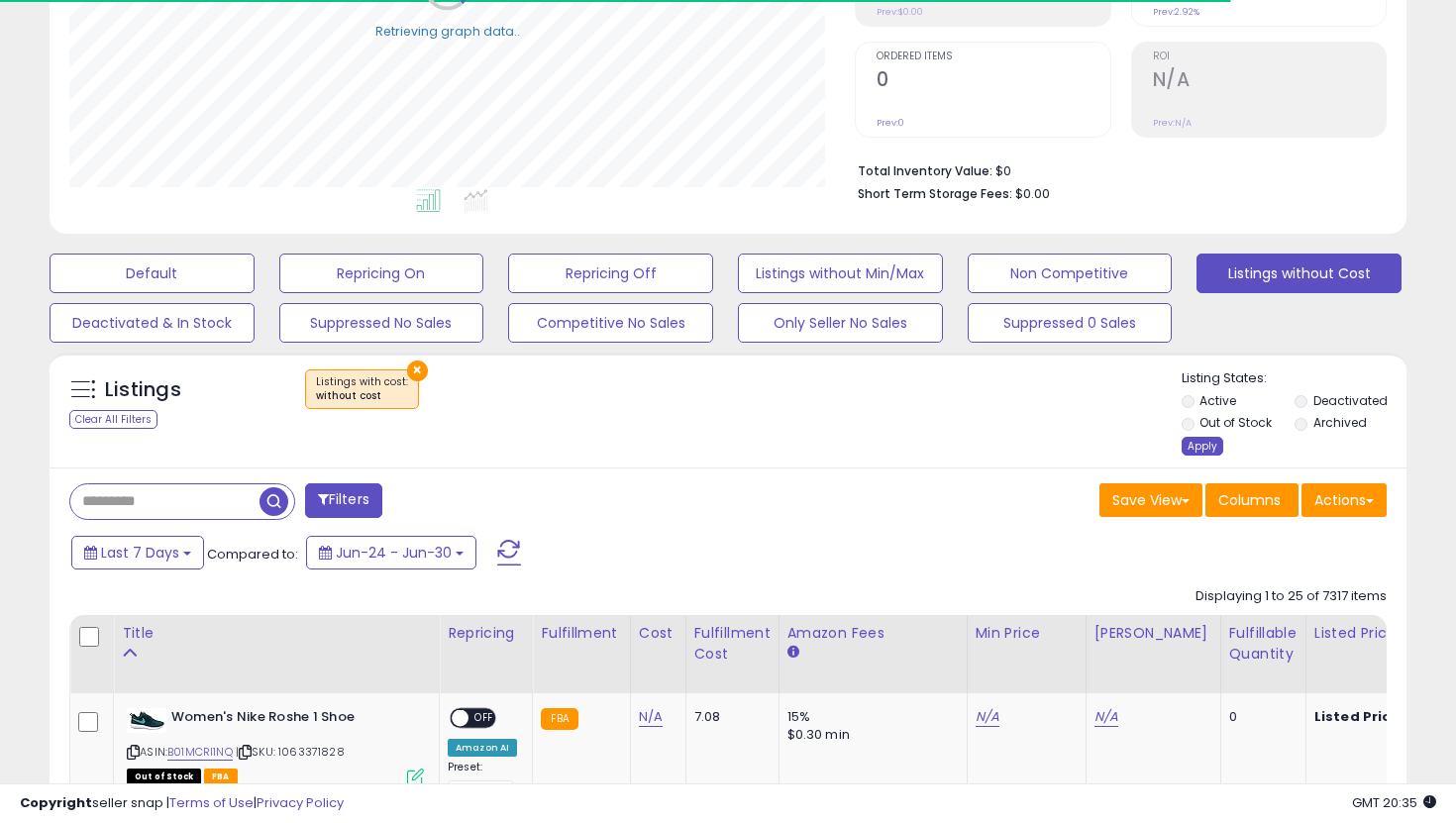 click on "Apply" at bounding box center (1202, 446) 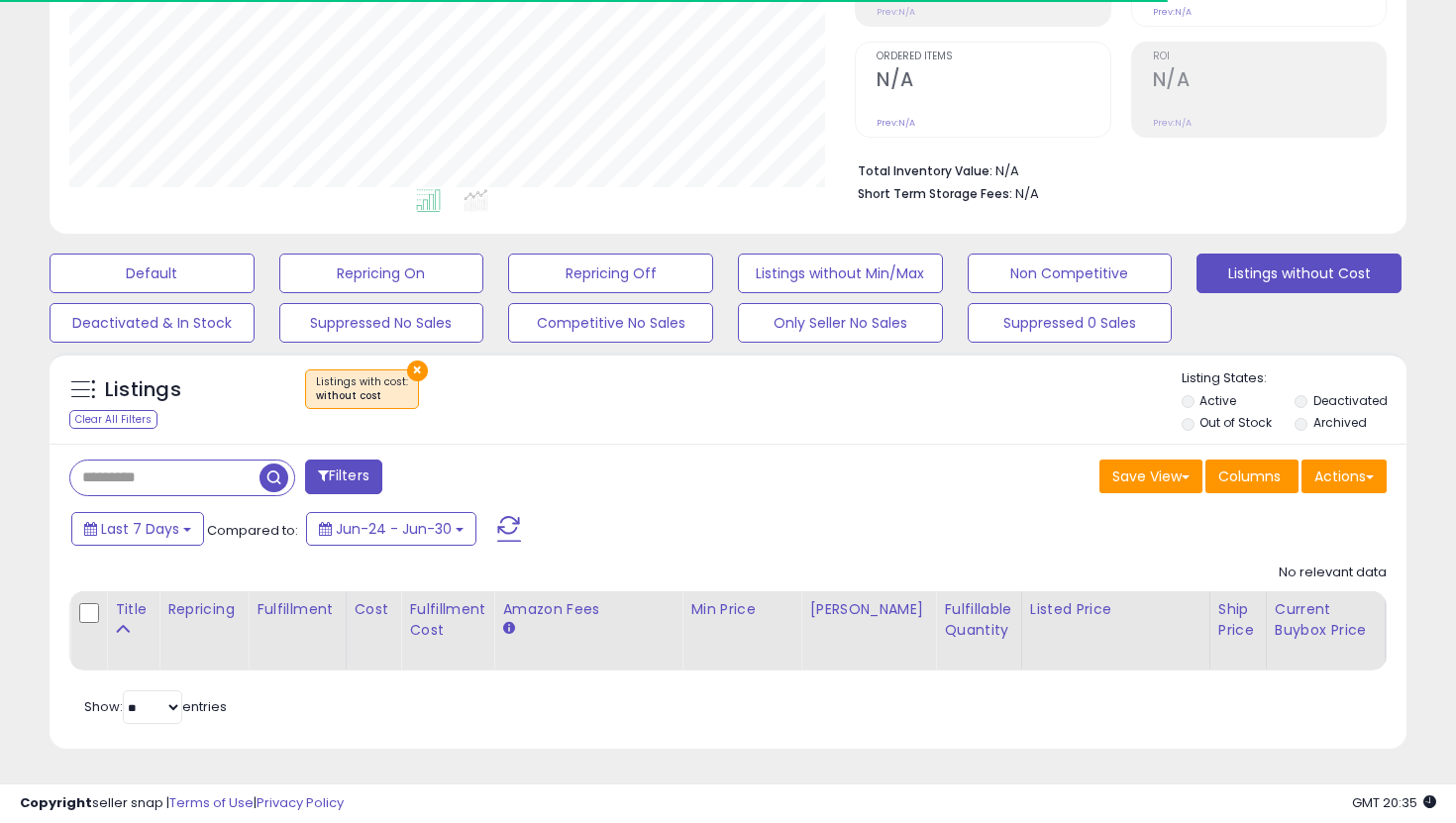 scroll, scrollTop: 0, scrollLeft: 0, axis: both 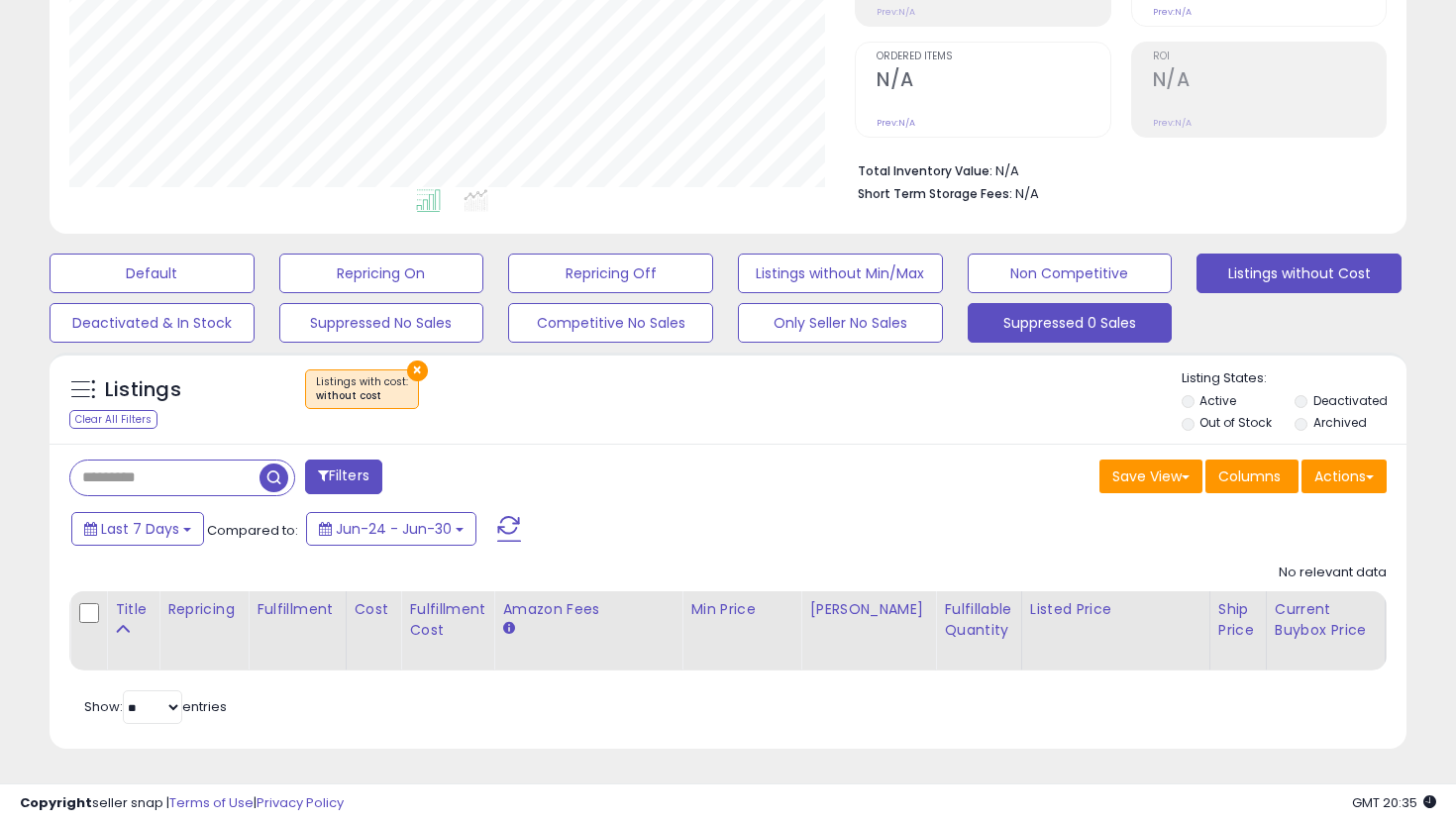 click on "Suppressed 0 Sales" at bounding box center (152, 273) 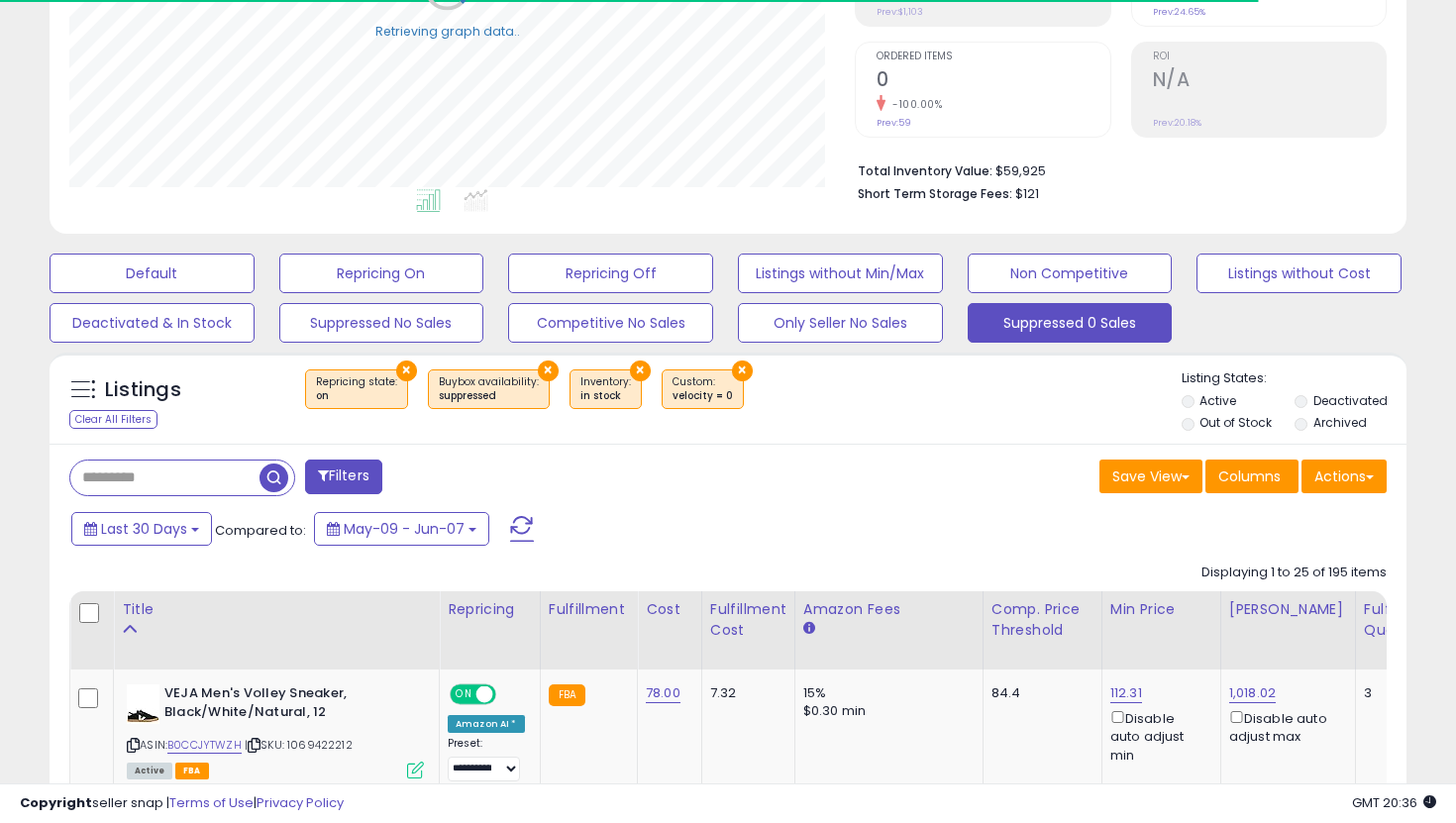click on "Out of Stock" at bounding box center (1236, 425) 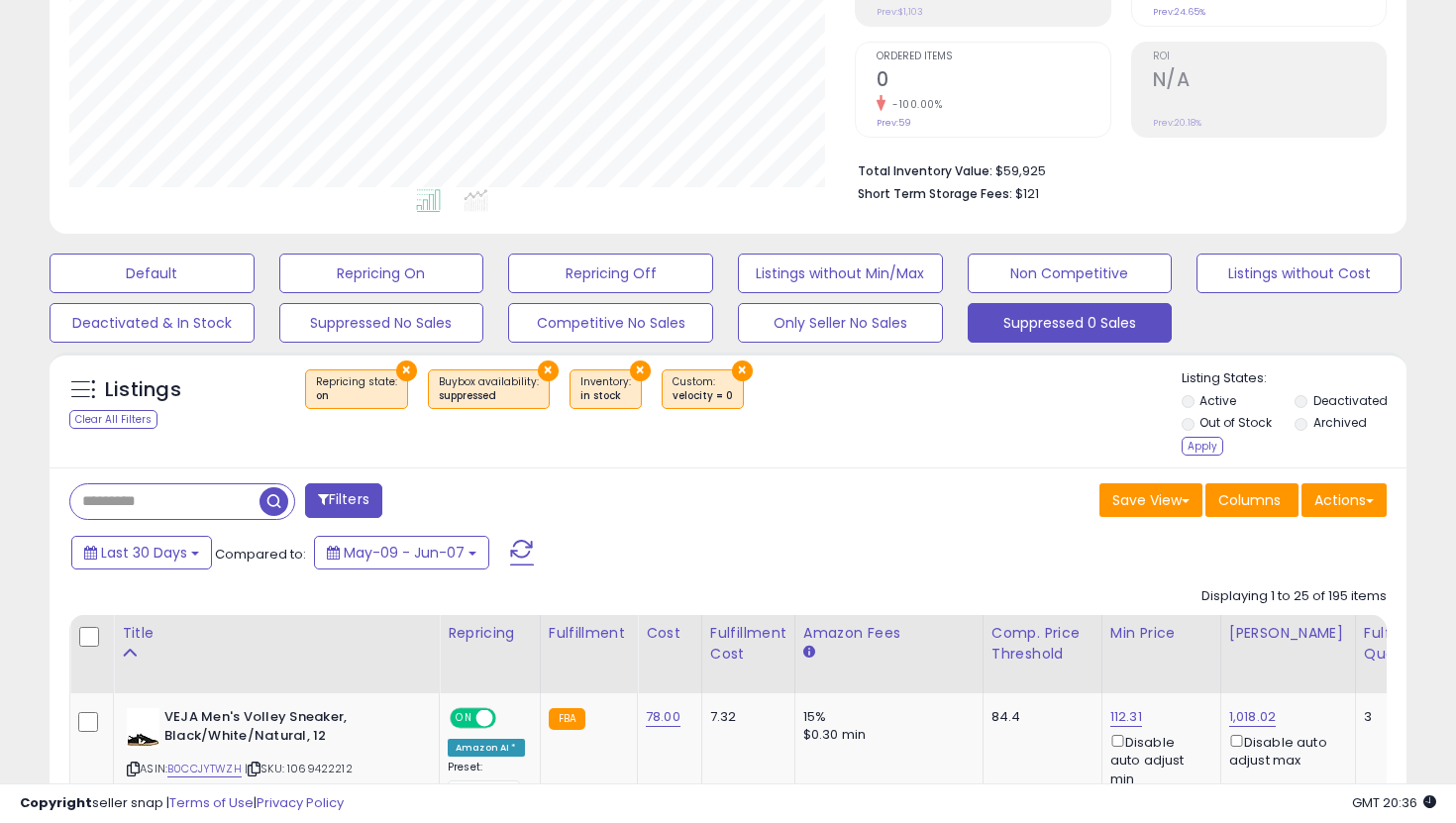 scroll, scrollTop: 989967, scrollLeft: 989690, axis: both 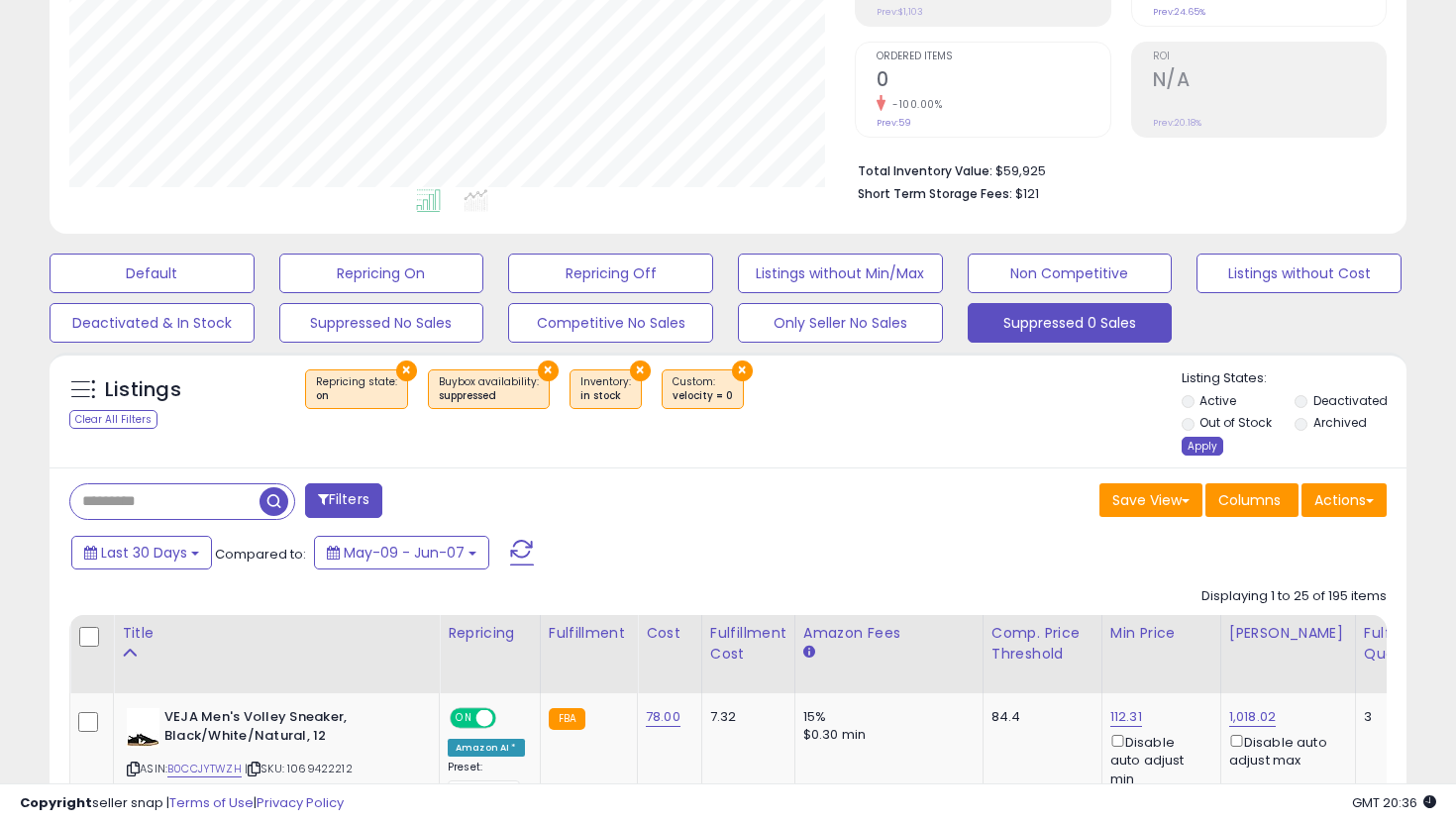 click on "Apply" at bounding box center (1202, 446) 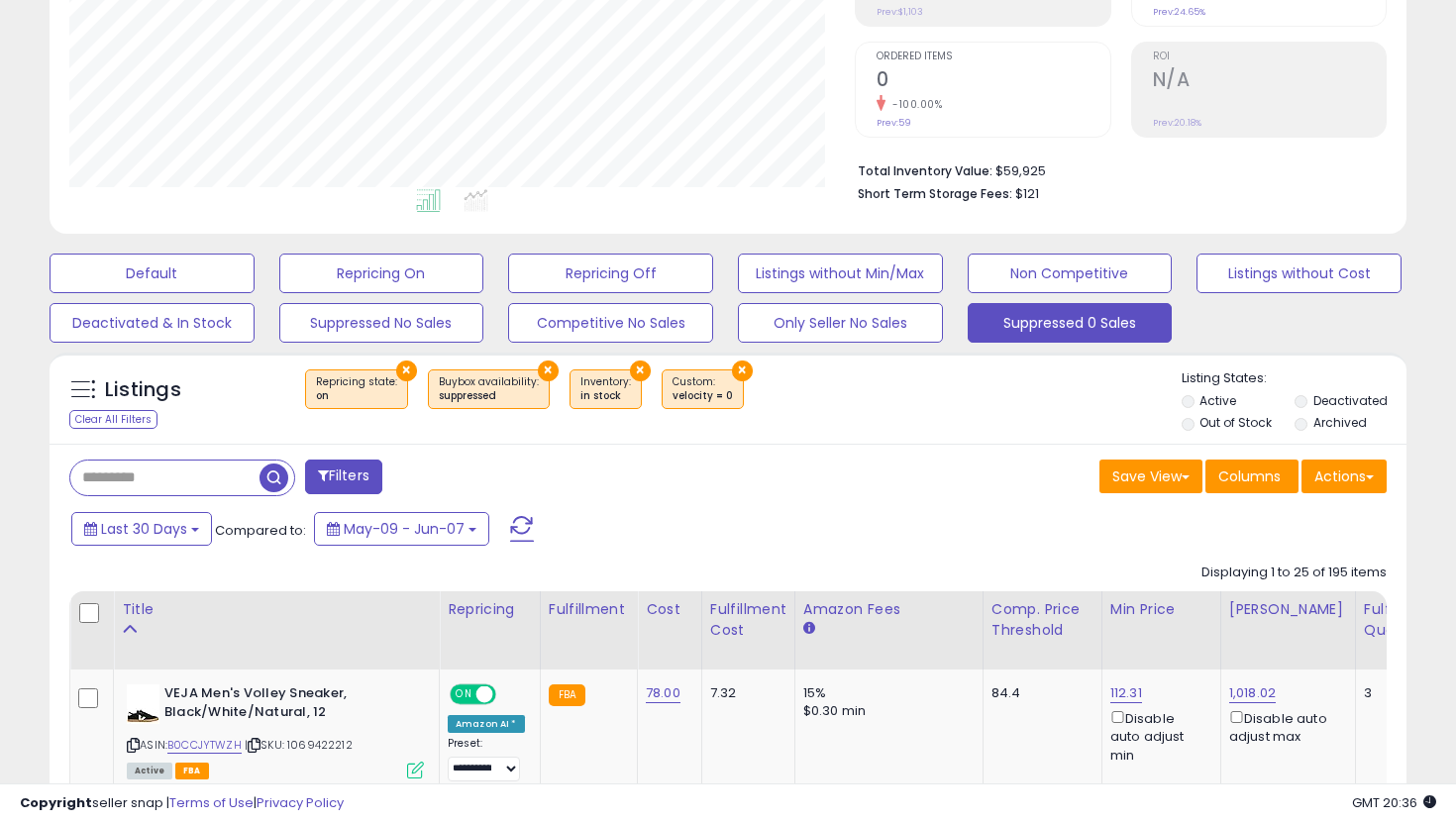 scroll, scrollTop: 989967, scrollLeft: 989690, axis: both 